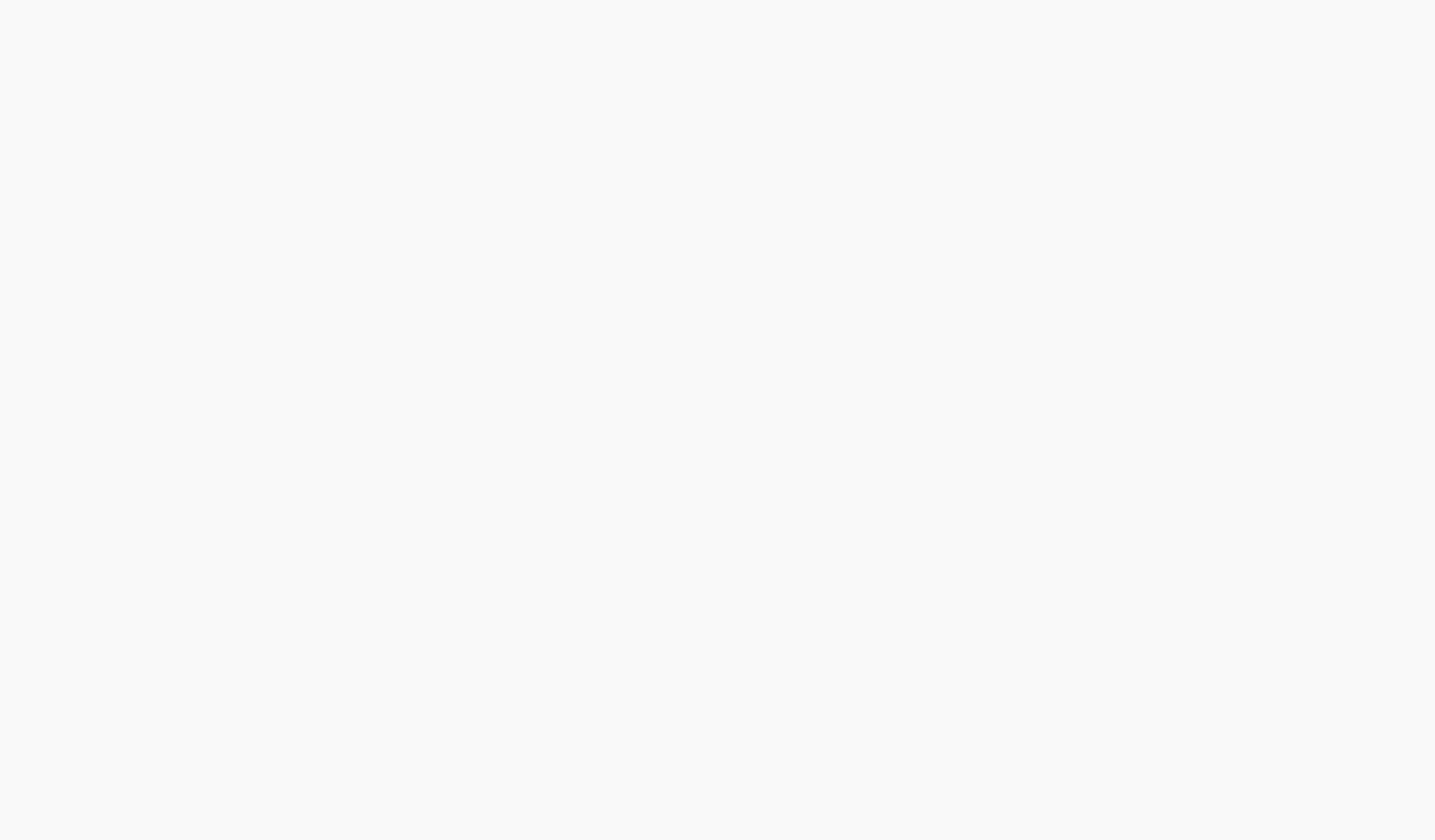 scroll, scrollTop: 0, scrollLeft: 0, axis: both 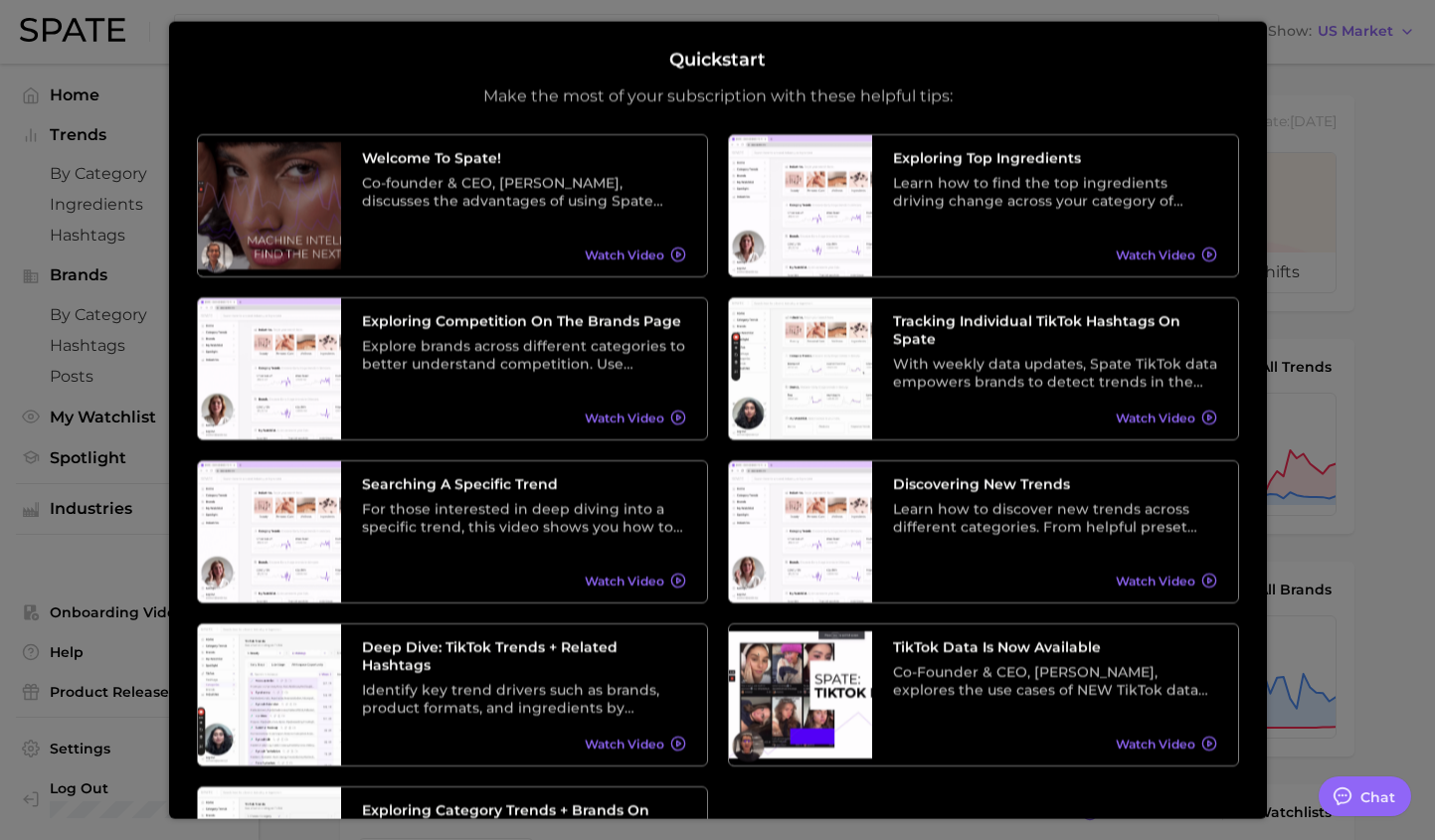 click at bounding box center [717, 807] 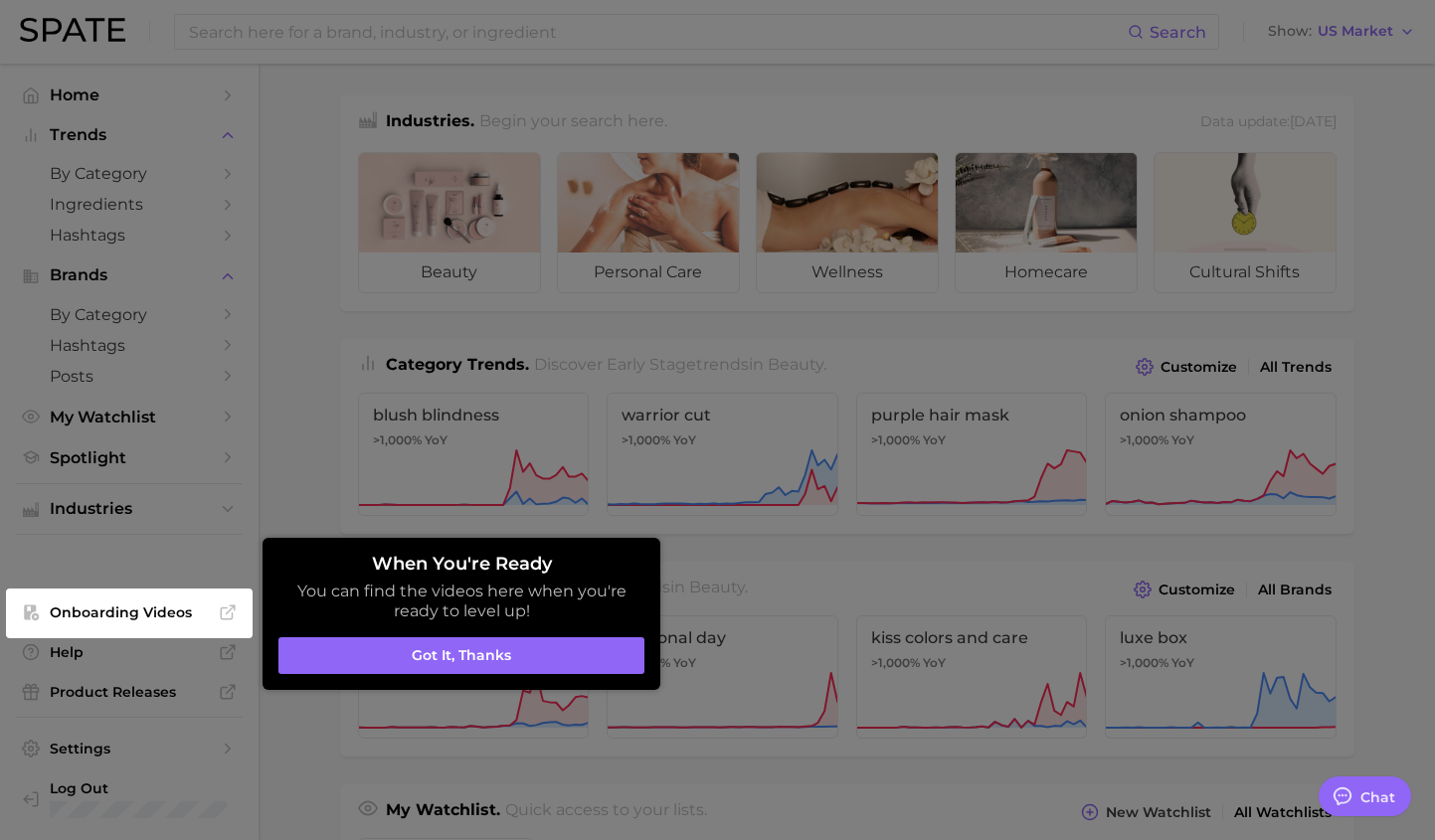 click at bounding box center [717, 807] 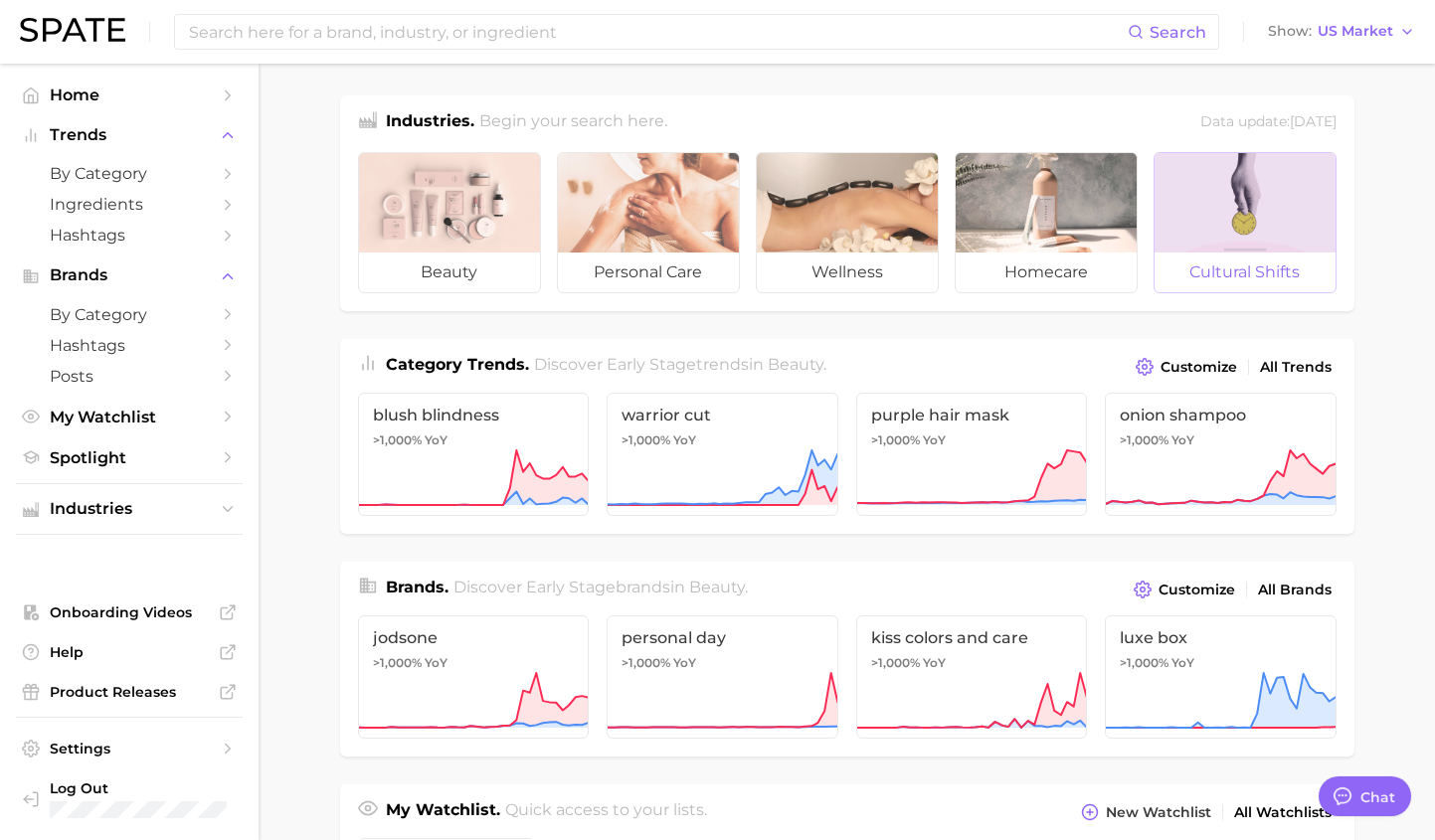 click on "cultural shifts" at bounding box center [1245, 272] 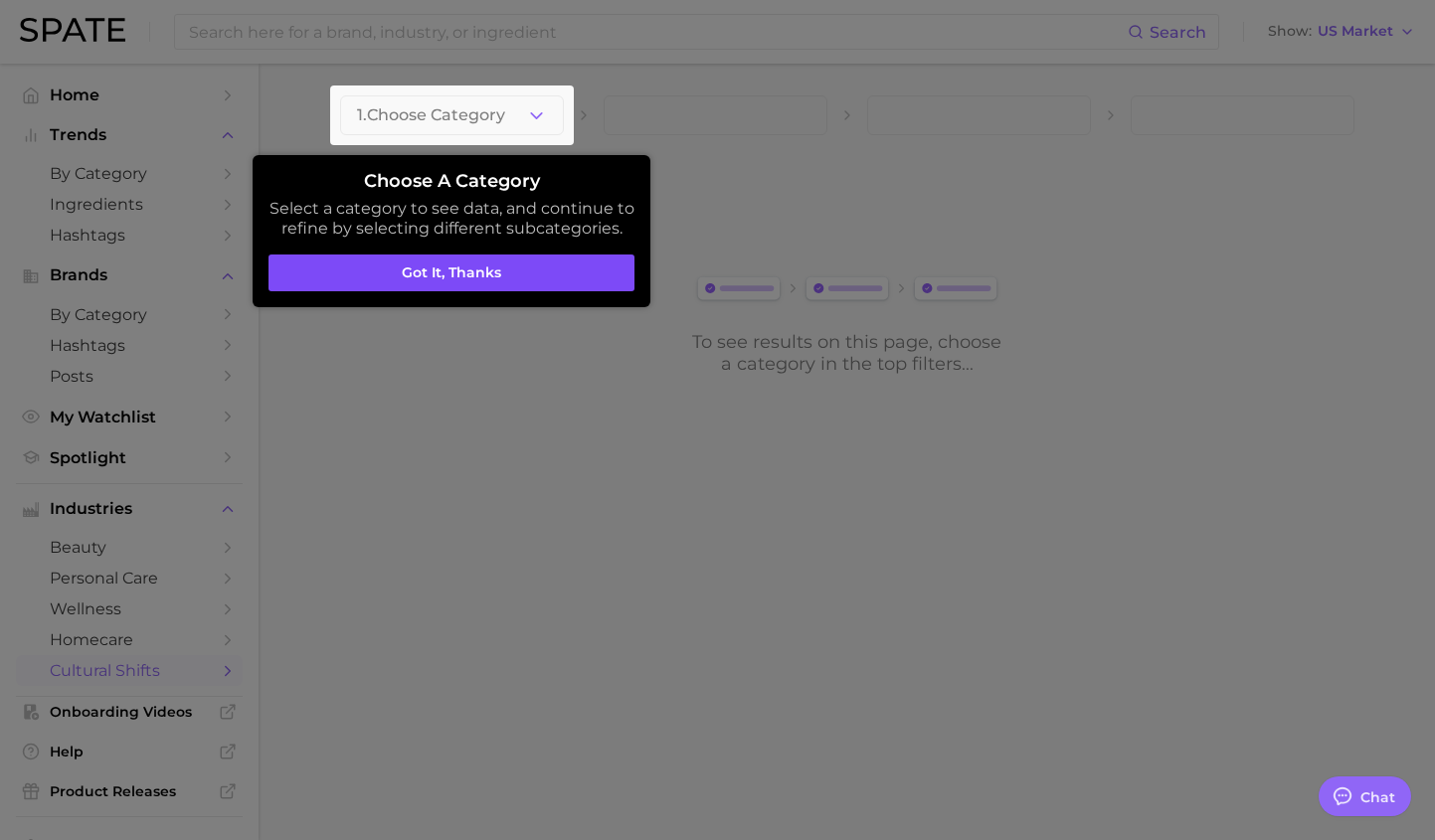click on "Got it, thanks" at bounding box center [451, 273] 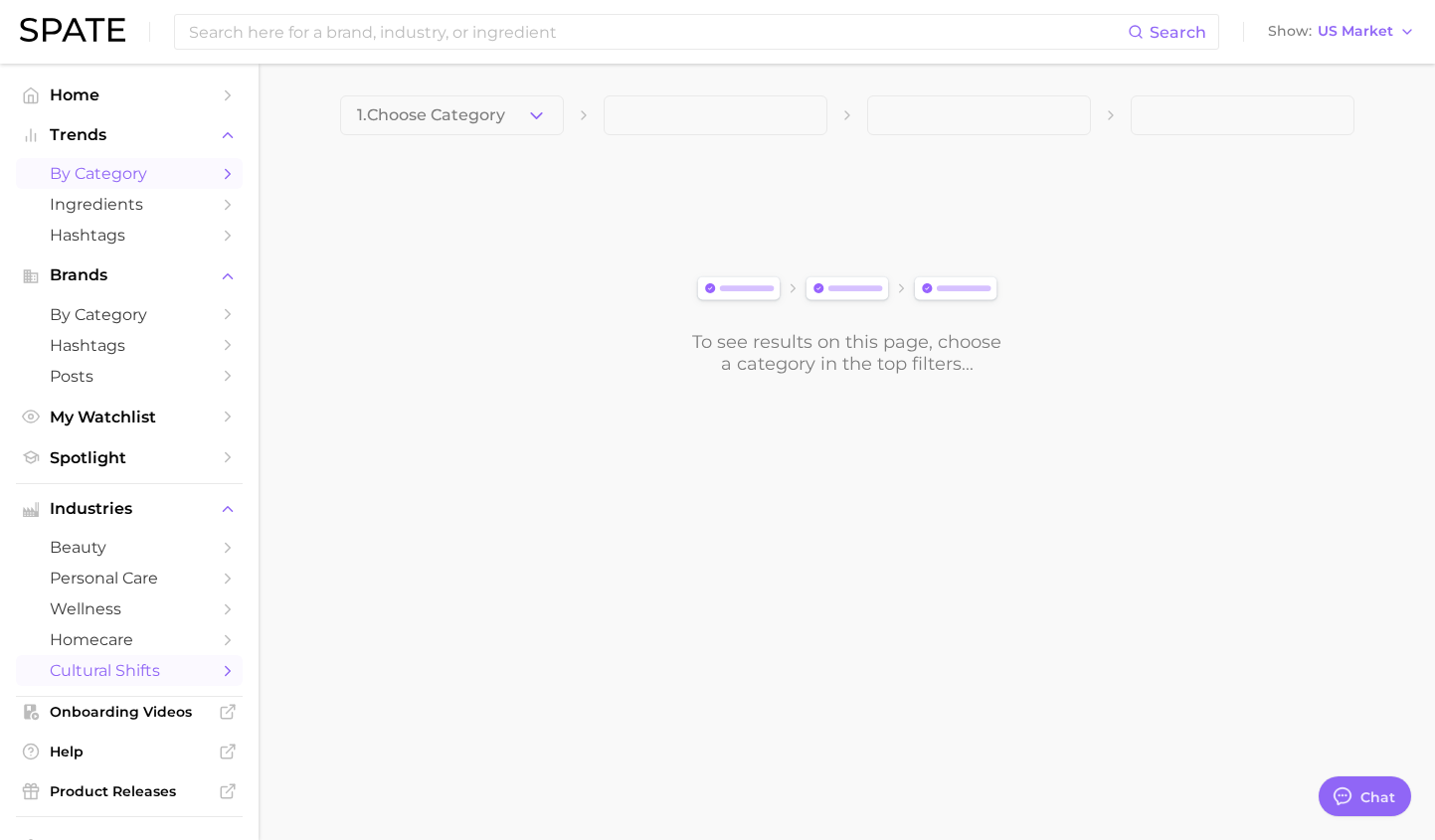 click on "by Category" at bounding box center (129, 173) 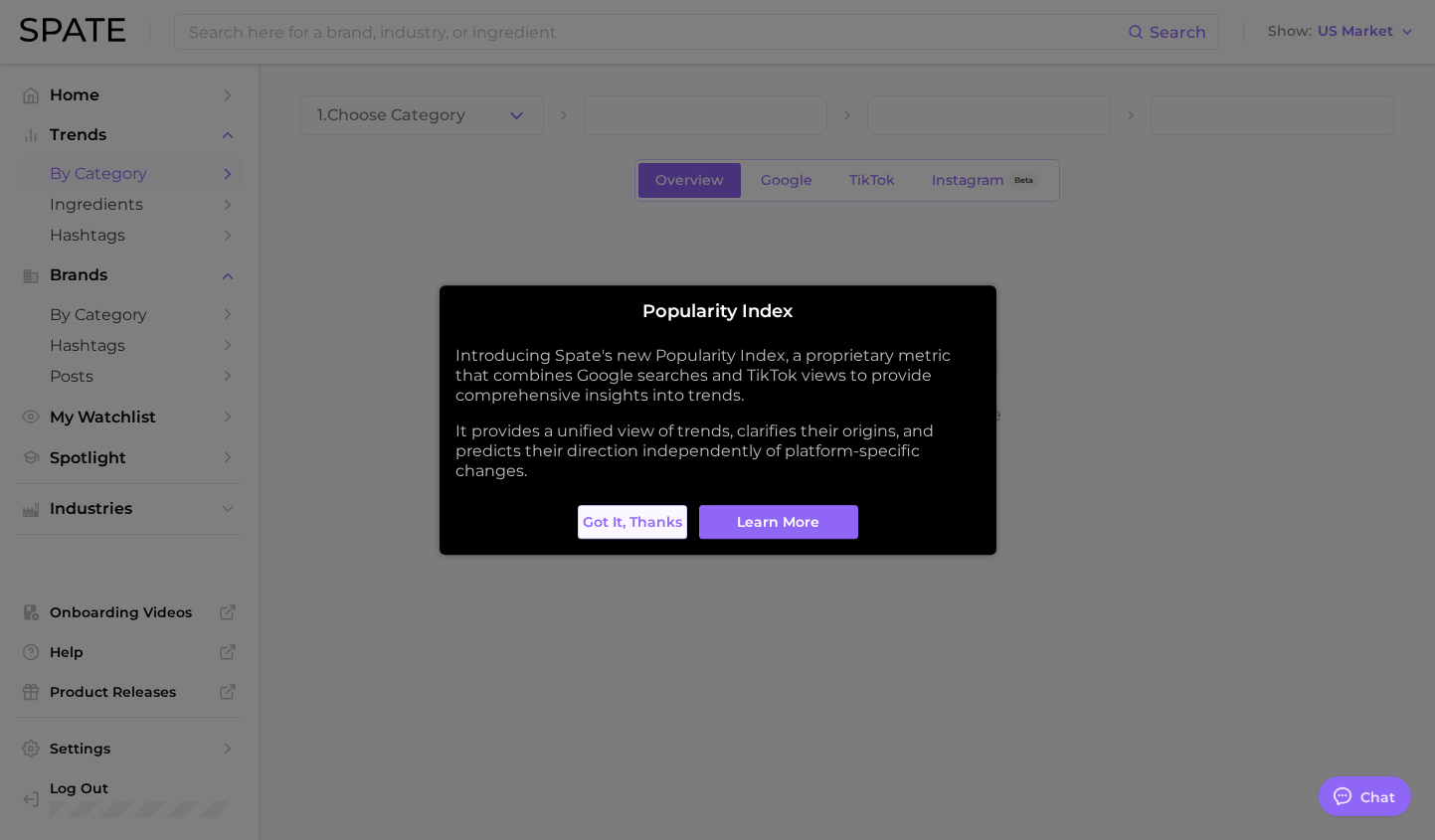 click on "Got it, thanks" at bounding box center [632, 522] 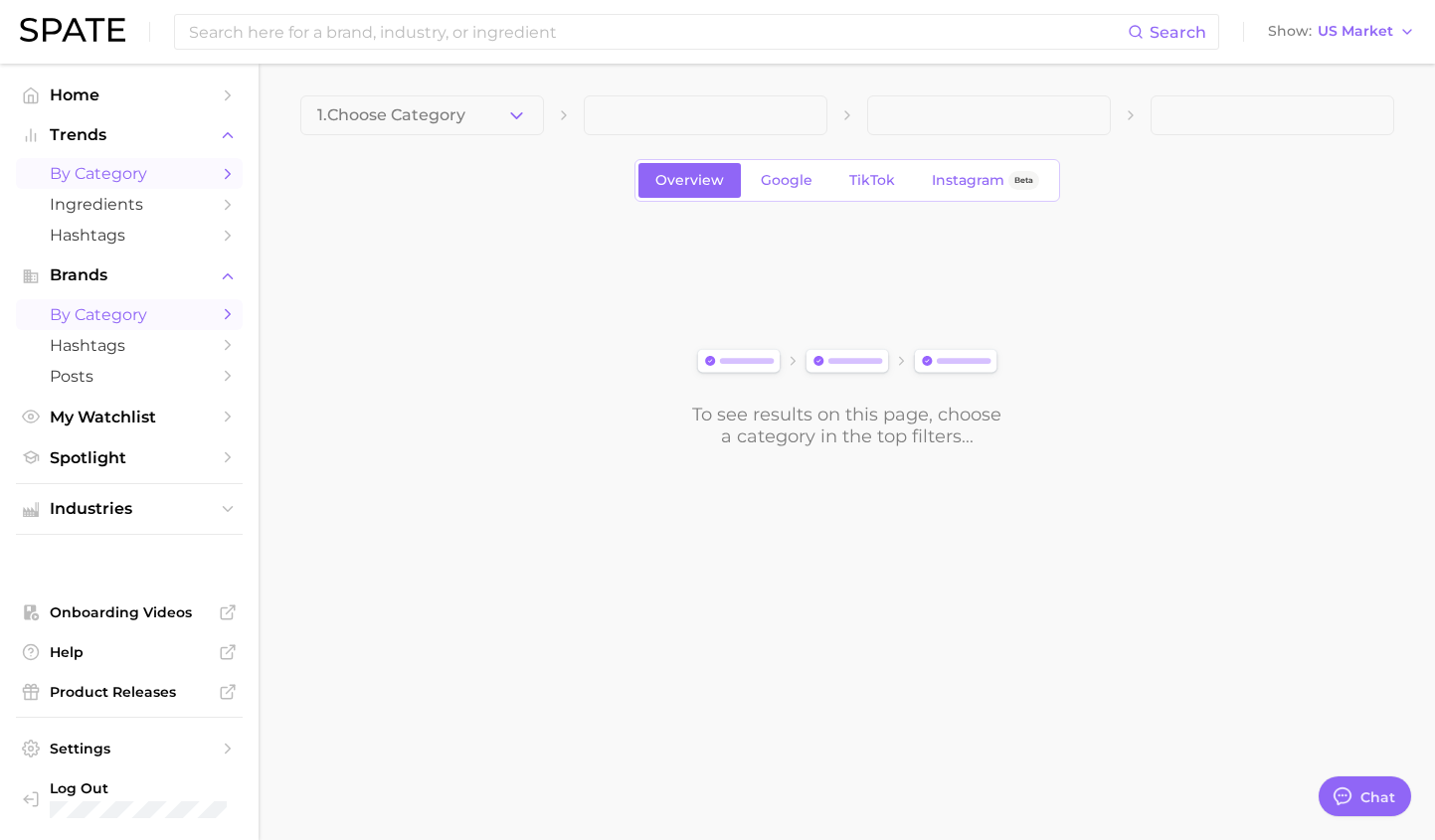 click on "by Category" at bounding box center [129, 314] 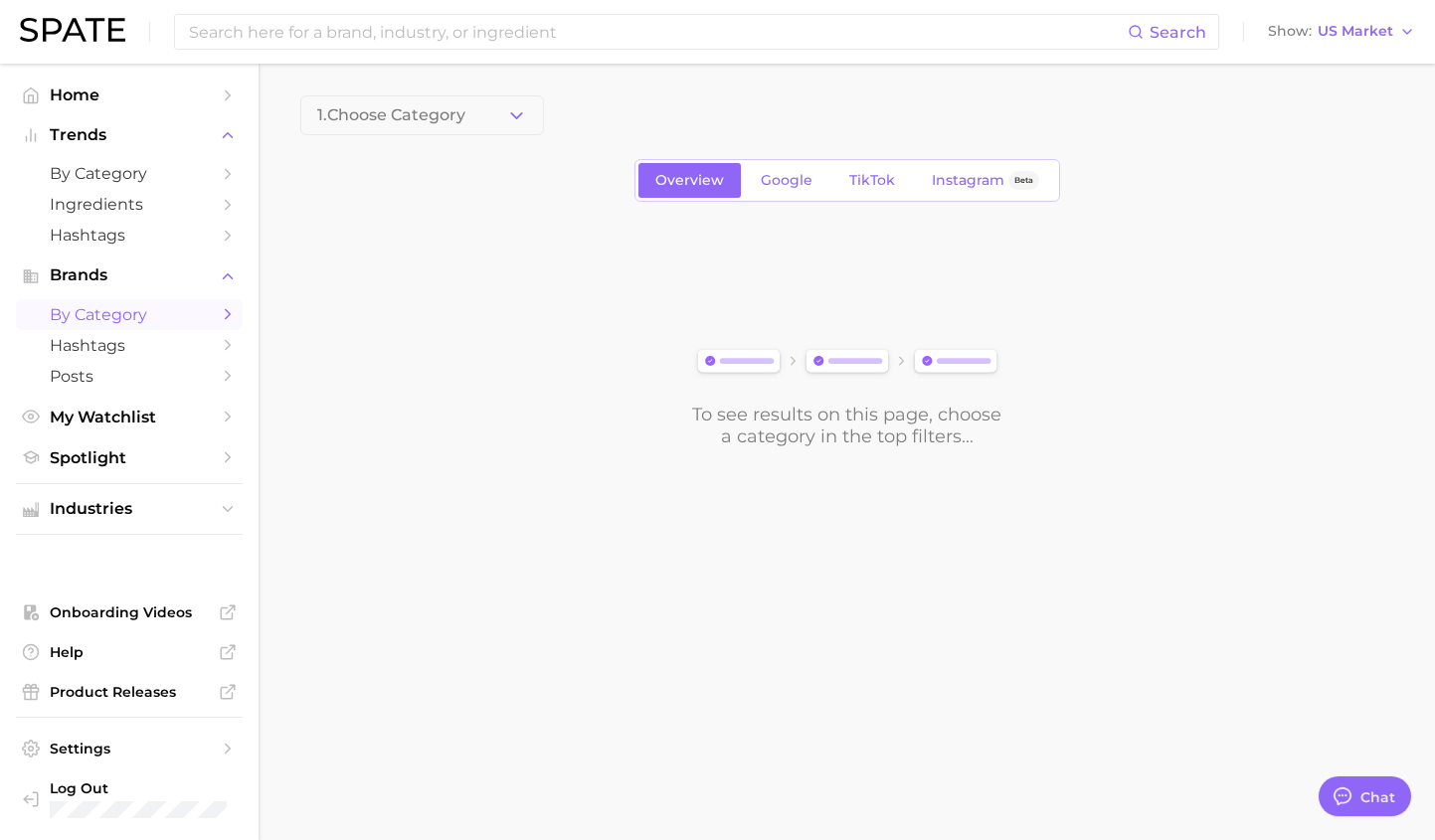 click on "by Category" at bounding box center [129, 314] 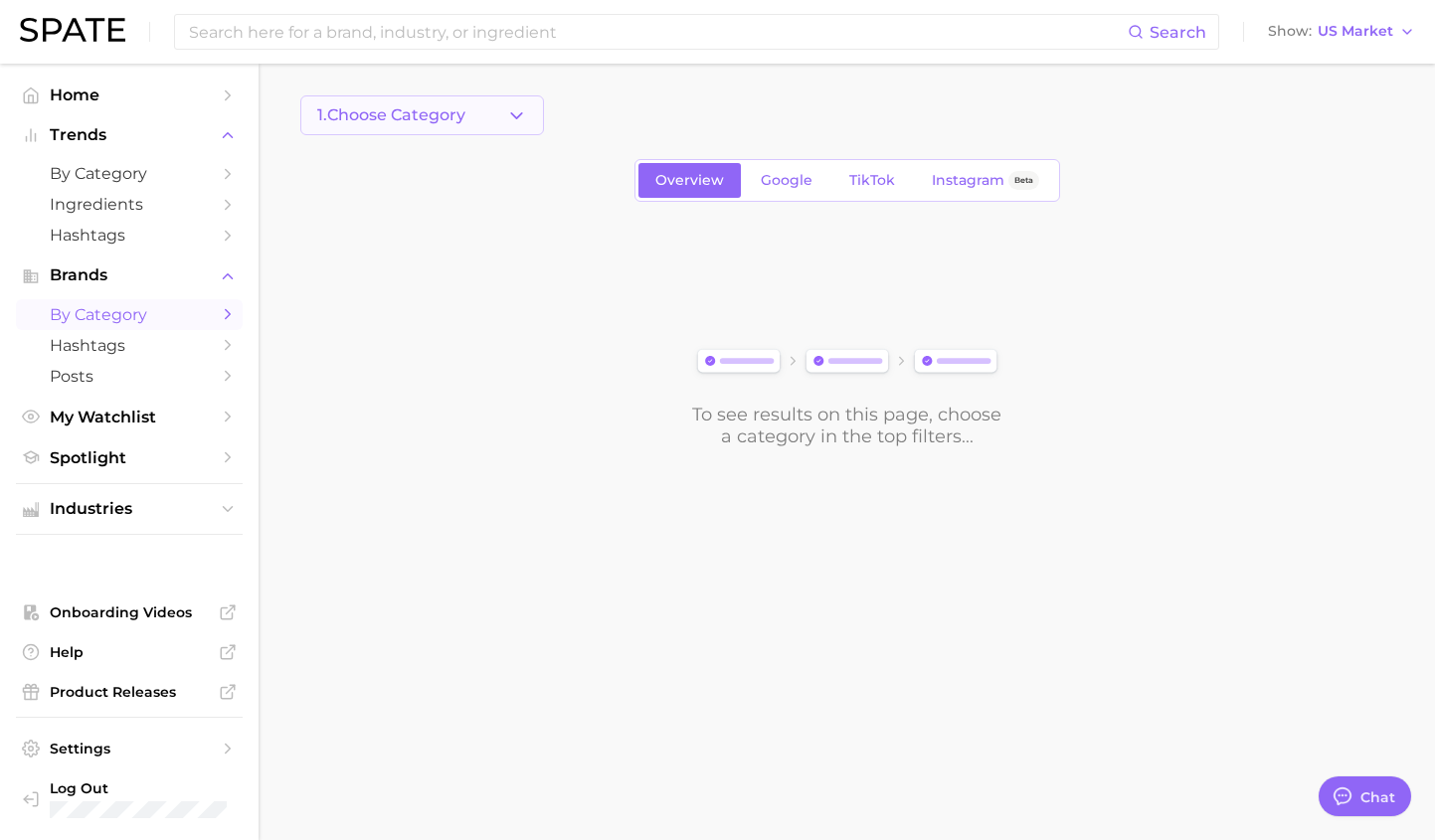 click on "1.  Choose Category" at bounding box center (422, 115) 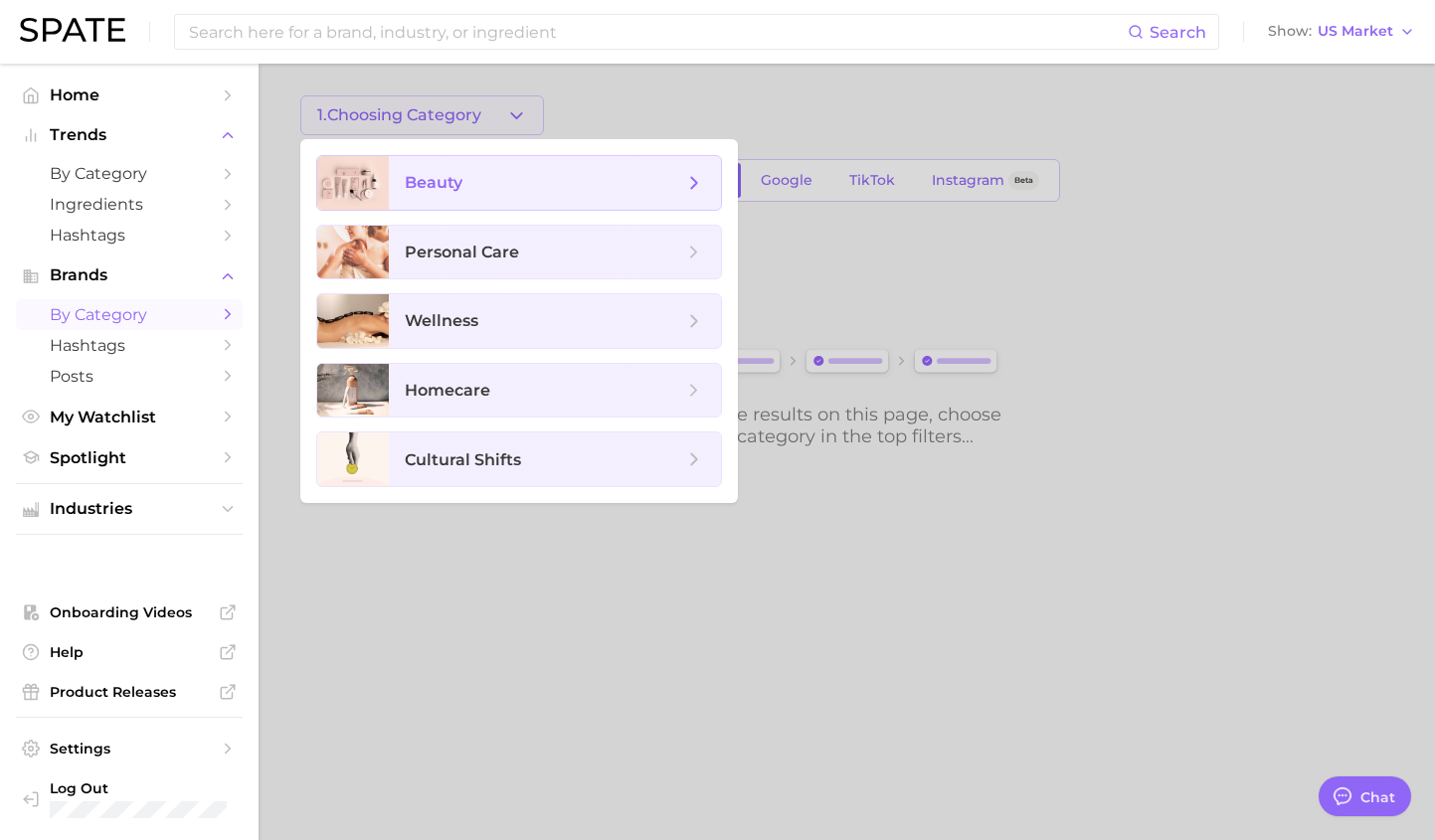 click on "beauty" at bounding box center (544, 183) 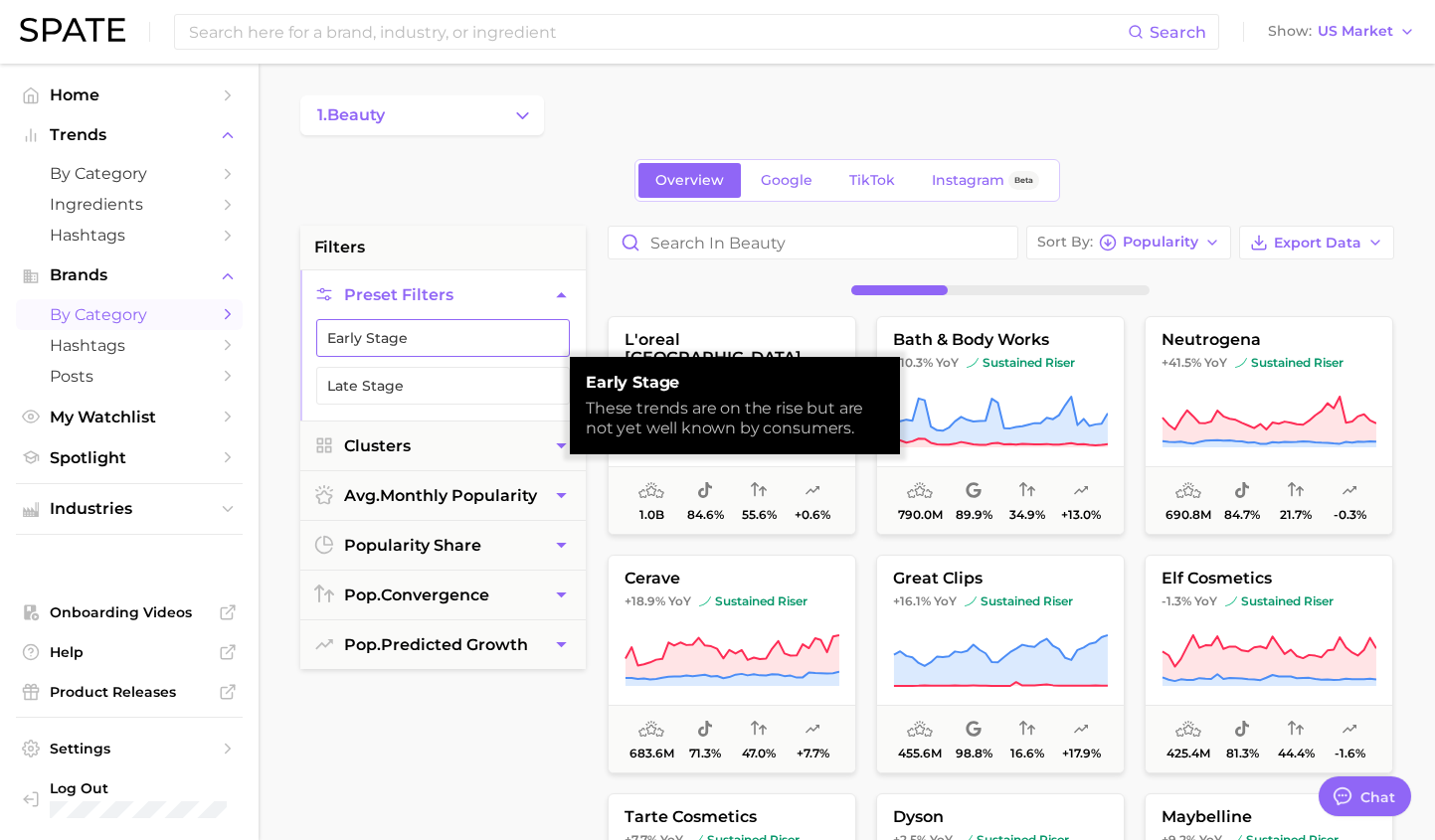 click on "Early Stage" at bounding box center [443, 338] 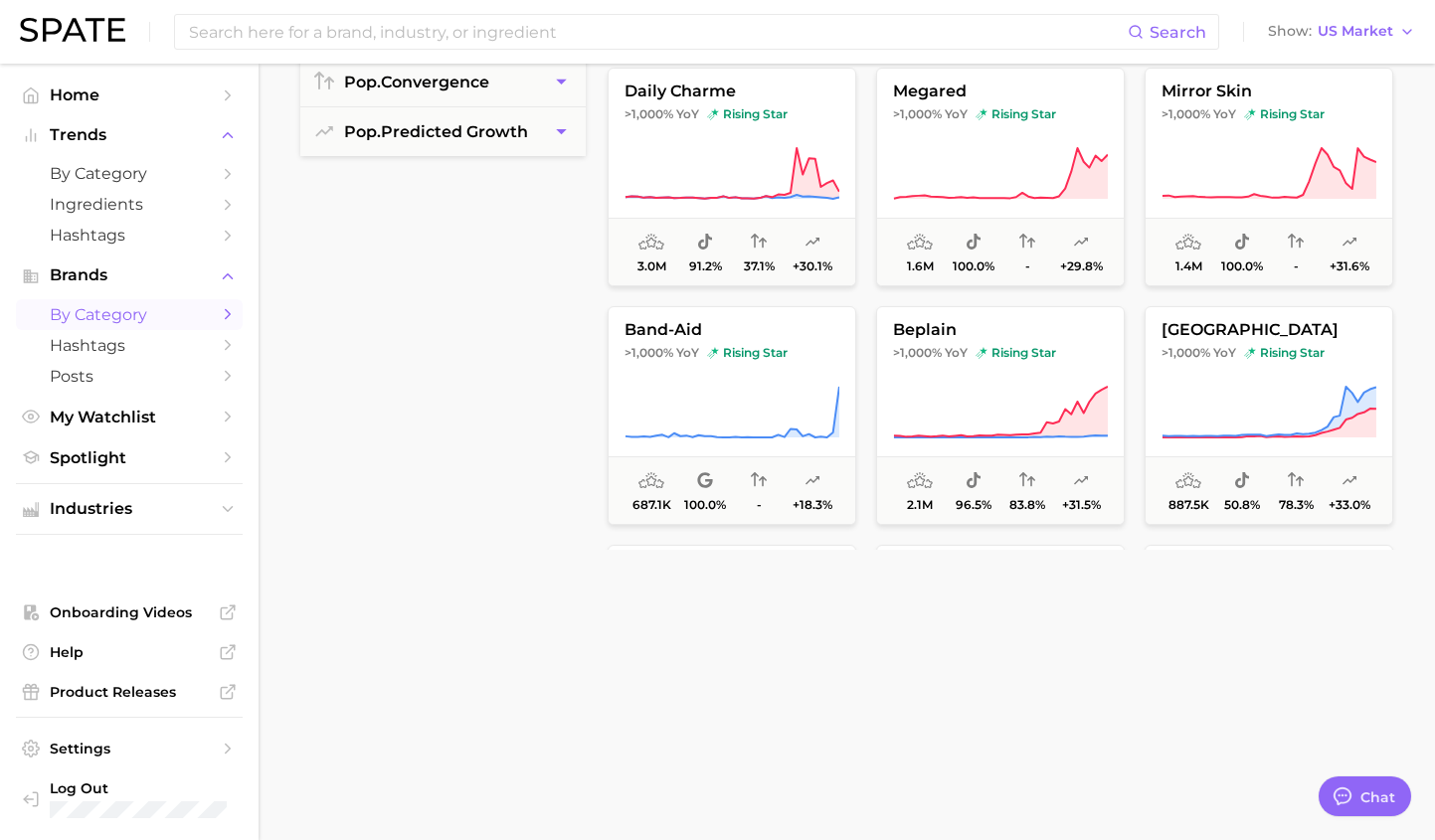 scroll, scrollTop: 687, scrollLeft: 0, axis: vertical 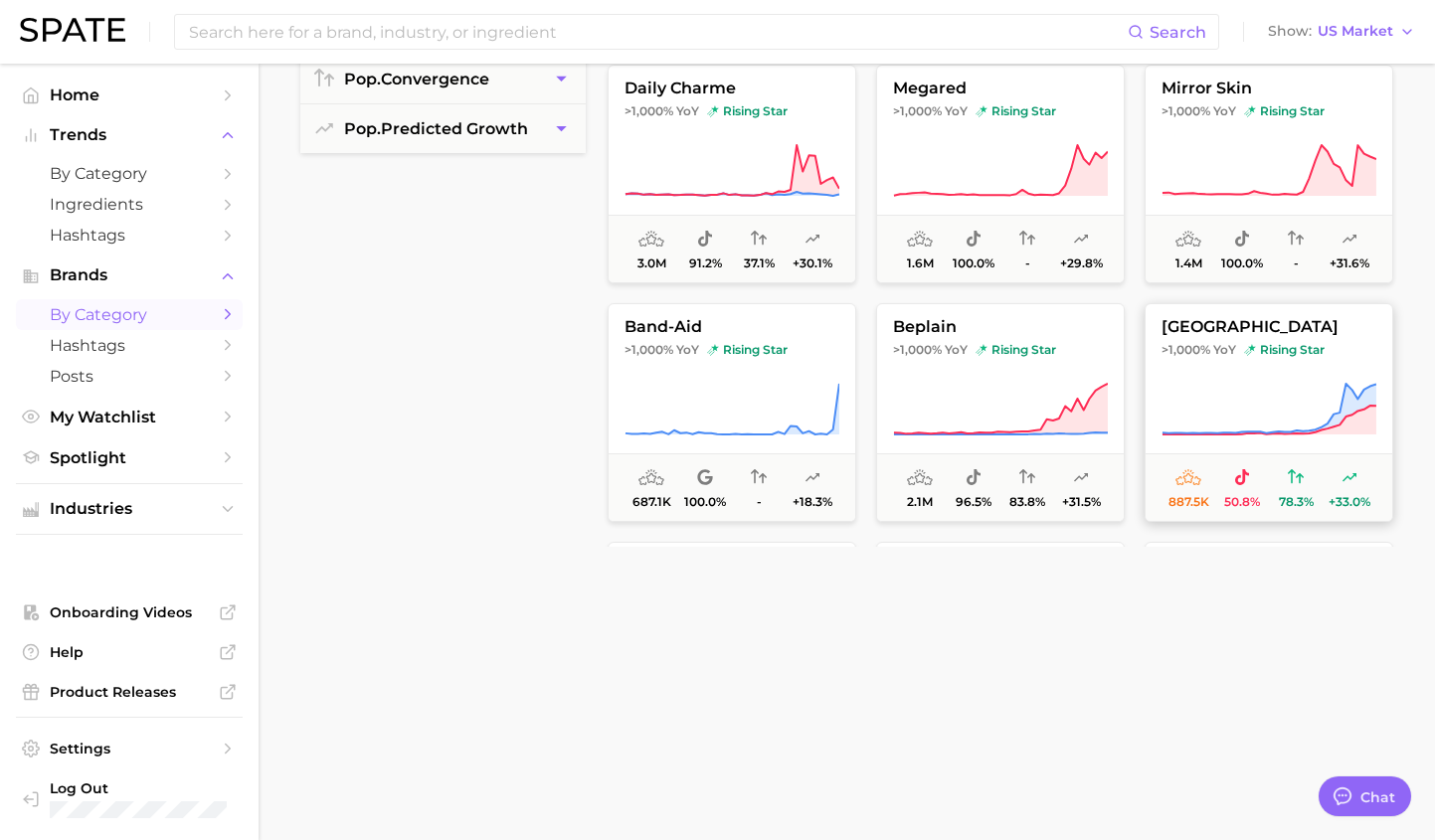 click on "rising star" at bounding box center [1284, 350] 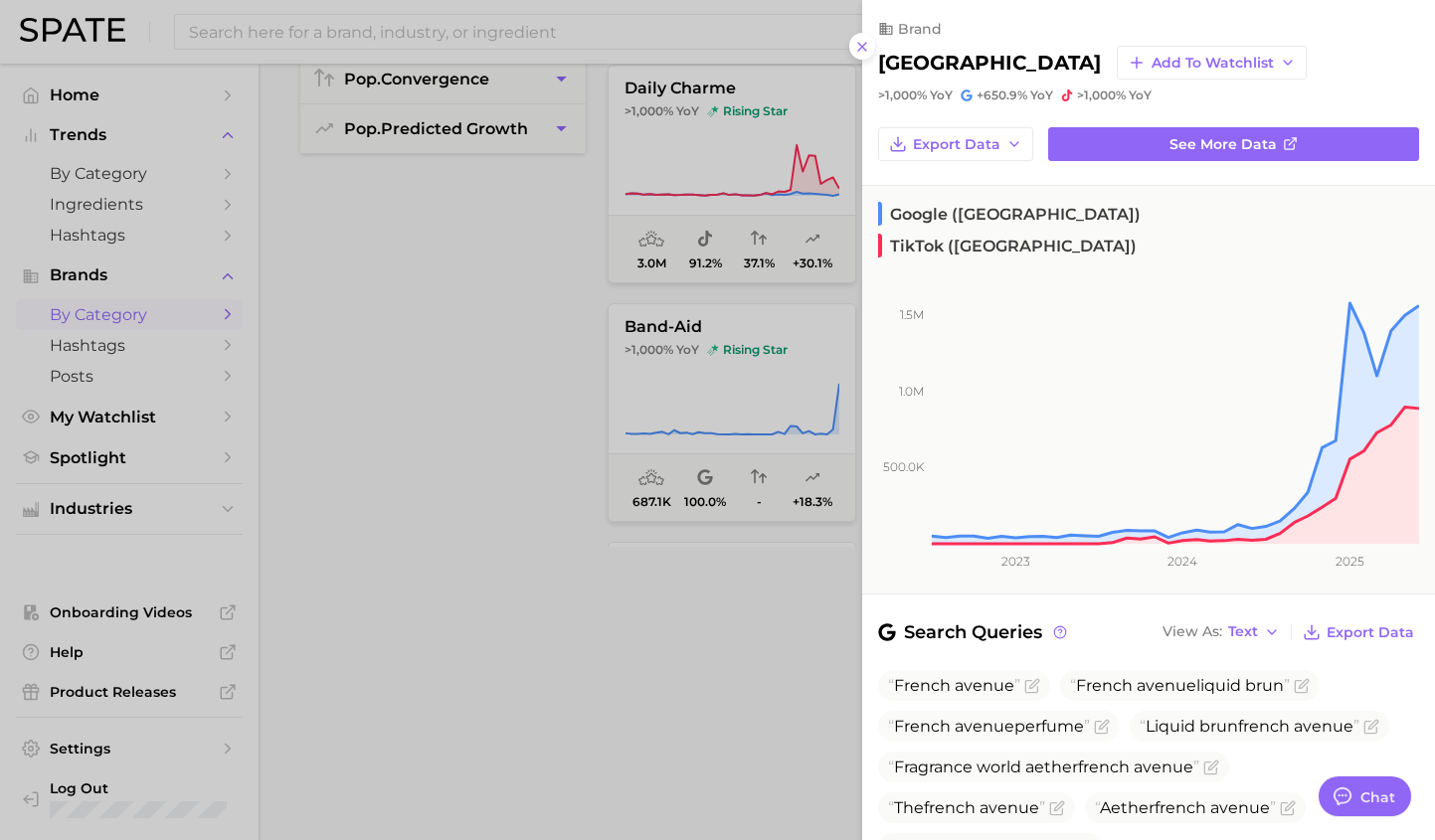 click on "[GEOGRAPHIC_DATA]" at bounding box center [989, 63] 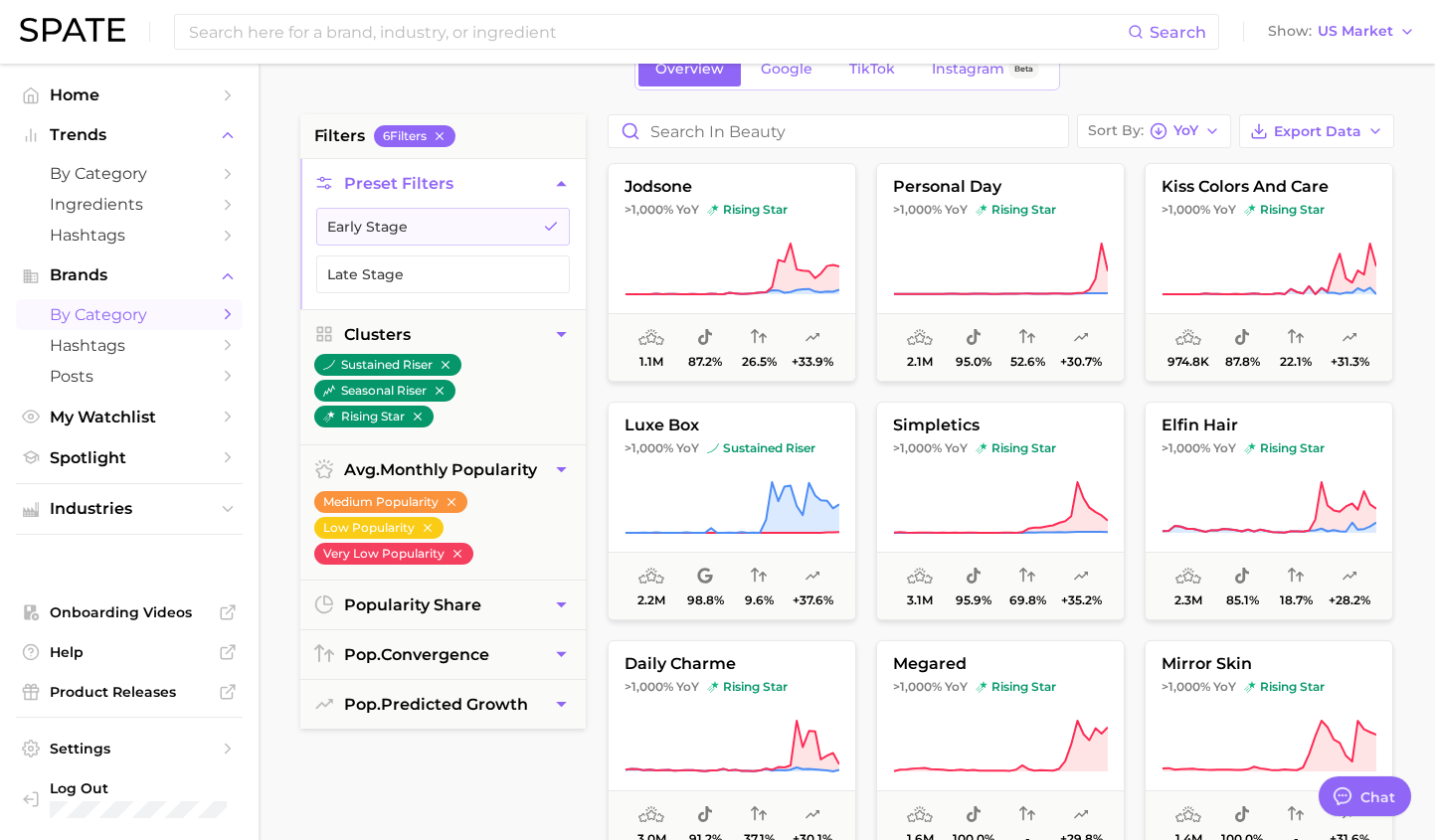 scroll, scrollTop: 0, scrollLeft: 0, axis: both 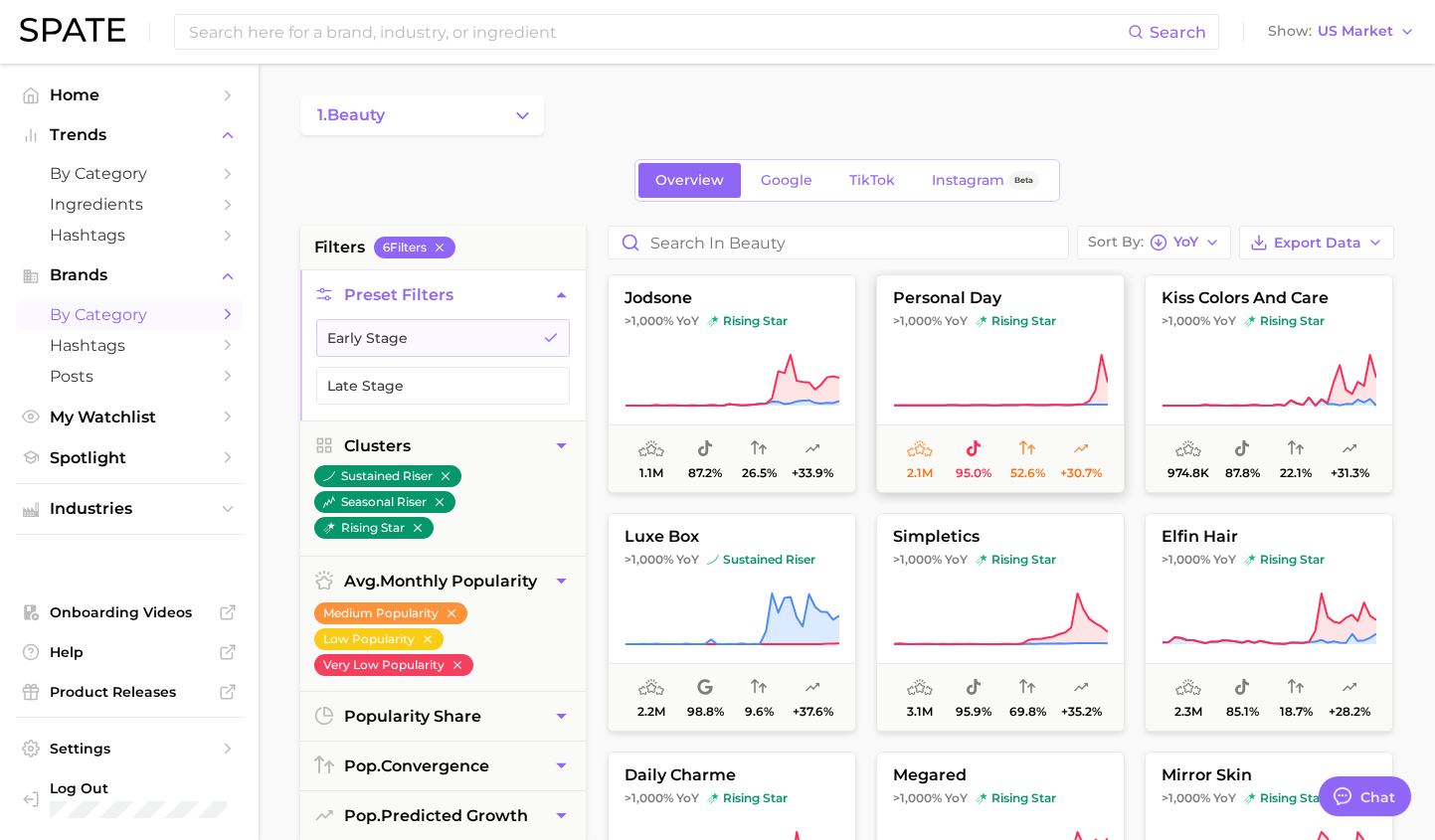 click on "personal day >1,000%   YoY rising star 2.1m 95.0% 52.6% +30.7%" at bounding box center (1000, 384) 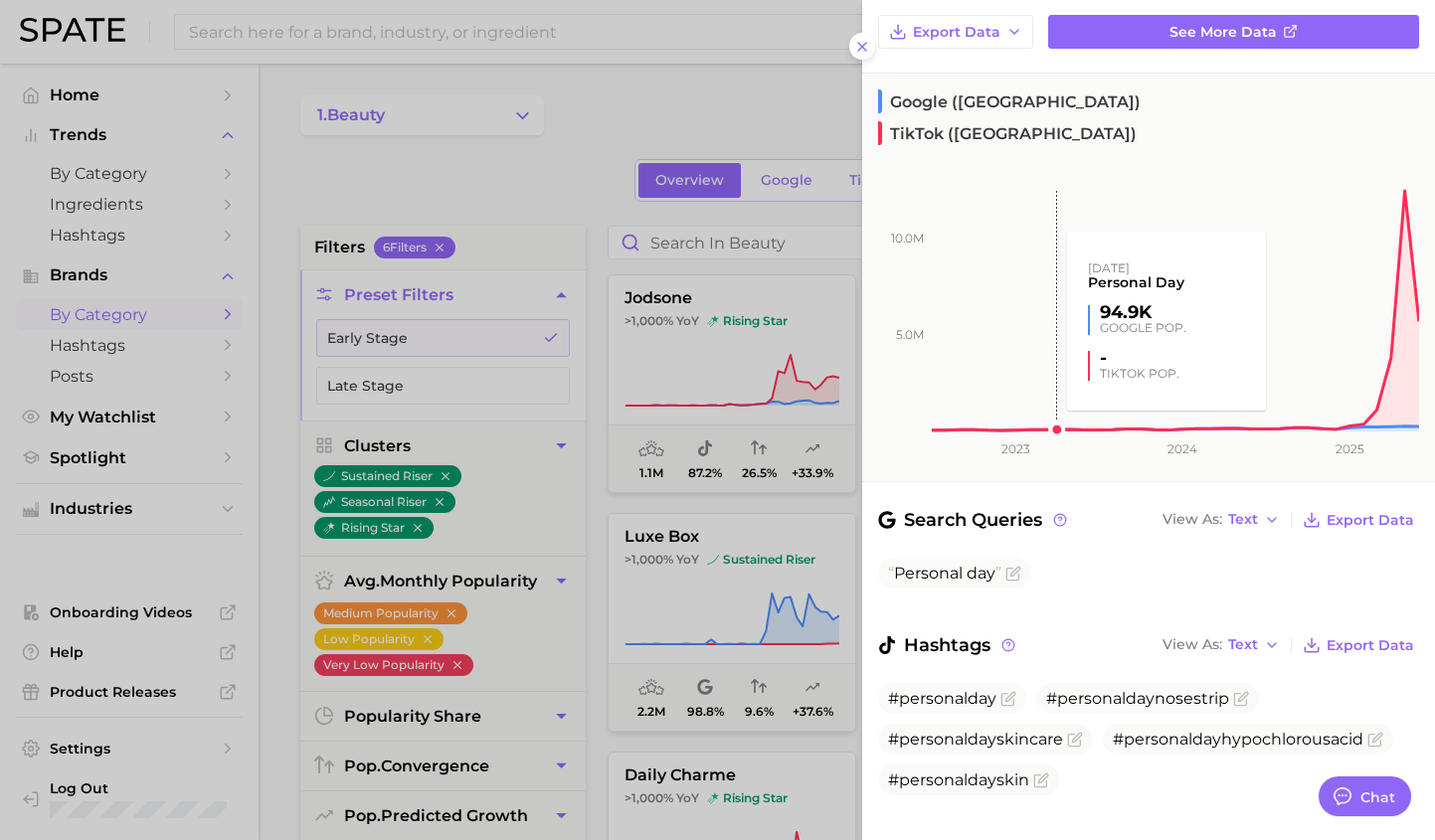 scroll, scrollTop: 114, scrollLeft: 0, axis: vertical 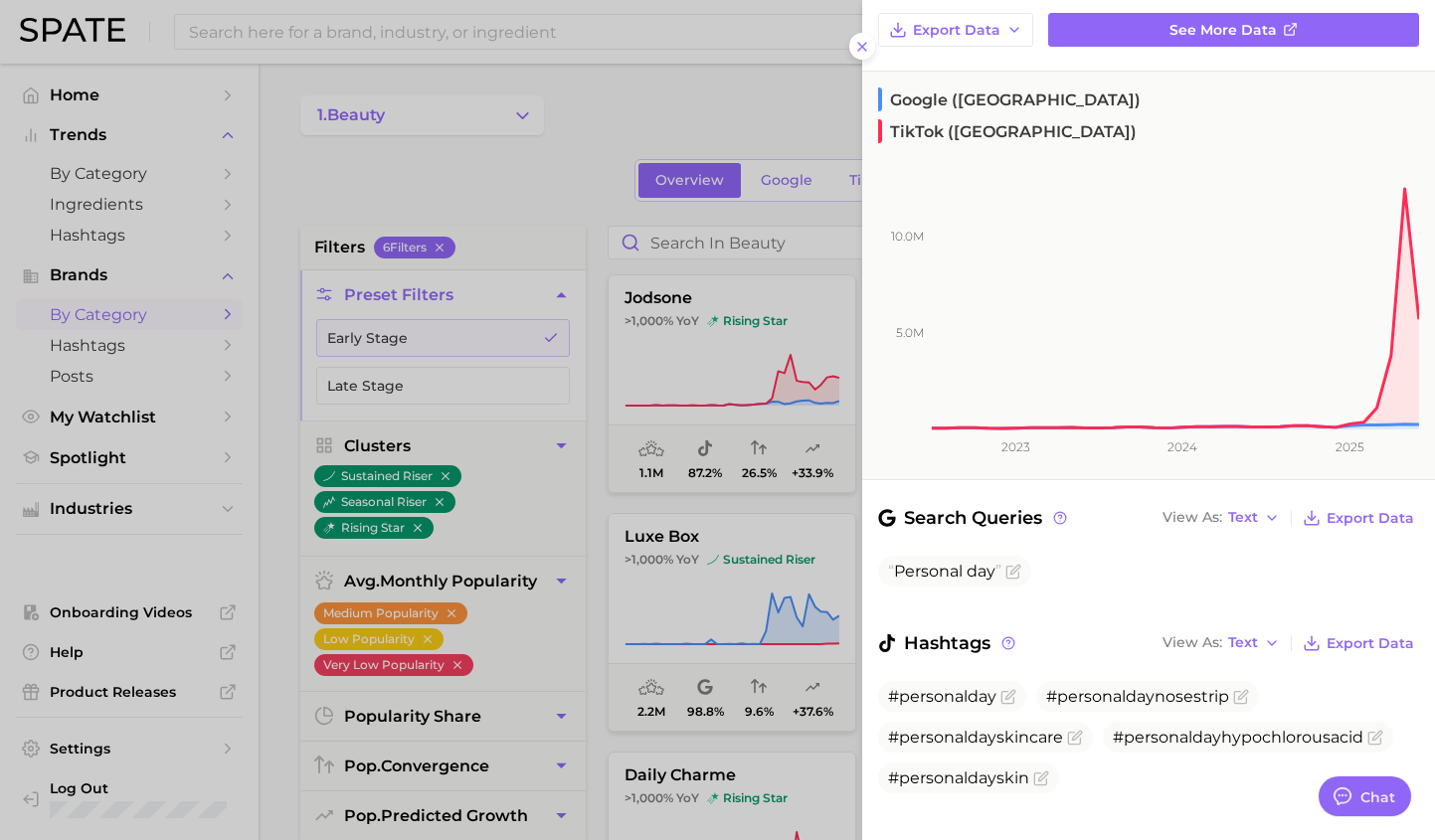 click at bounding box center [717, 420] 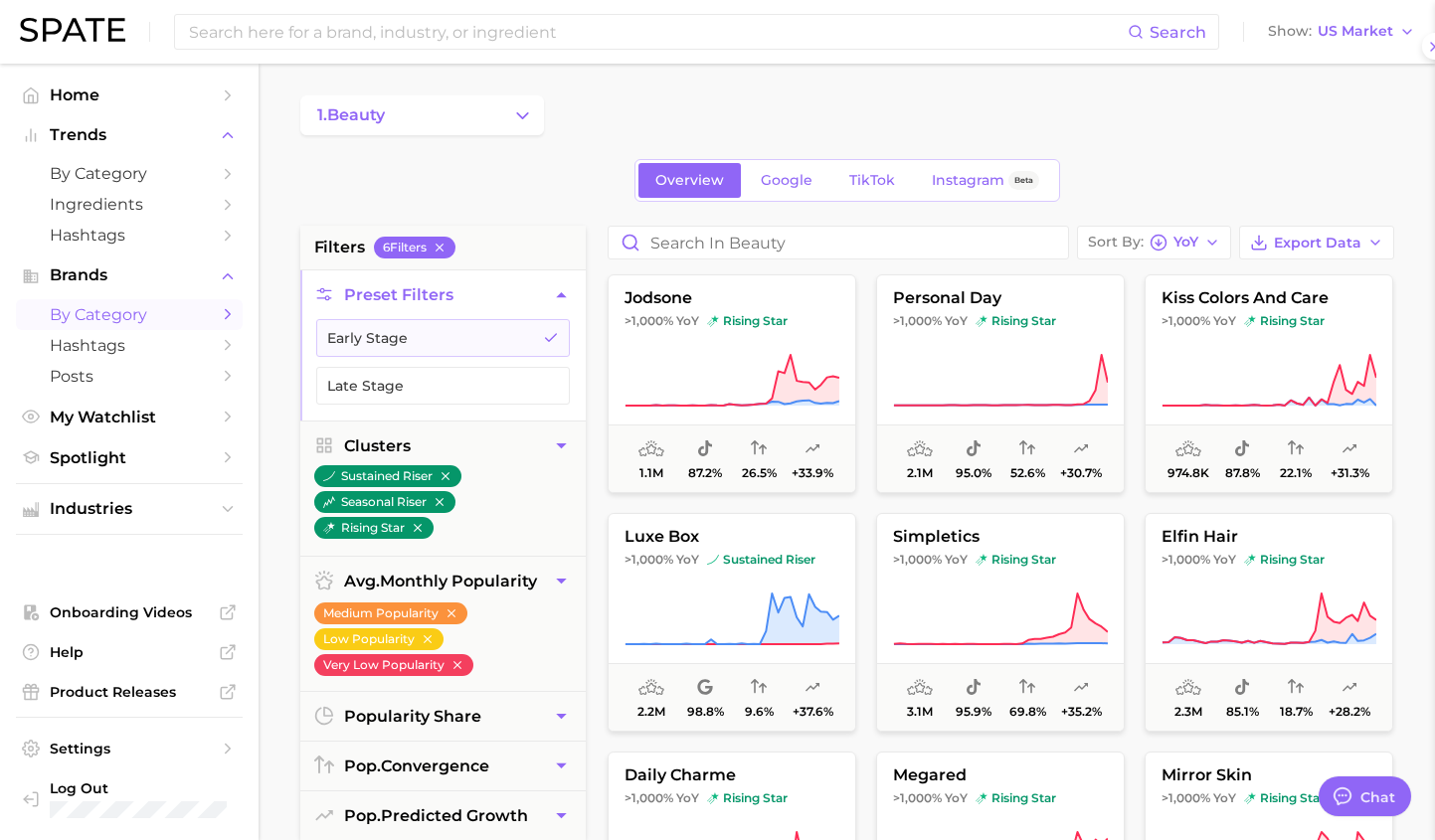scroll, scrollTop: 0, scrollLeft: 0, axis: both 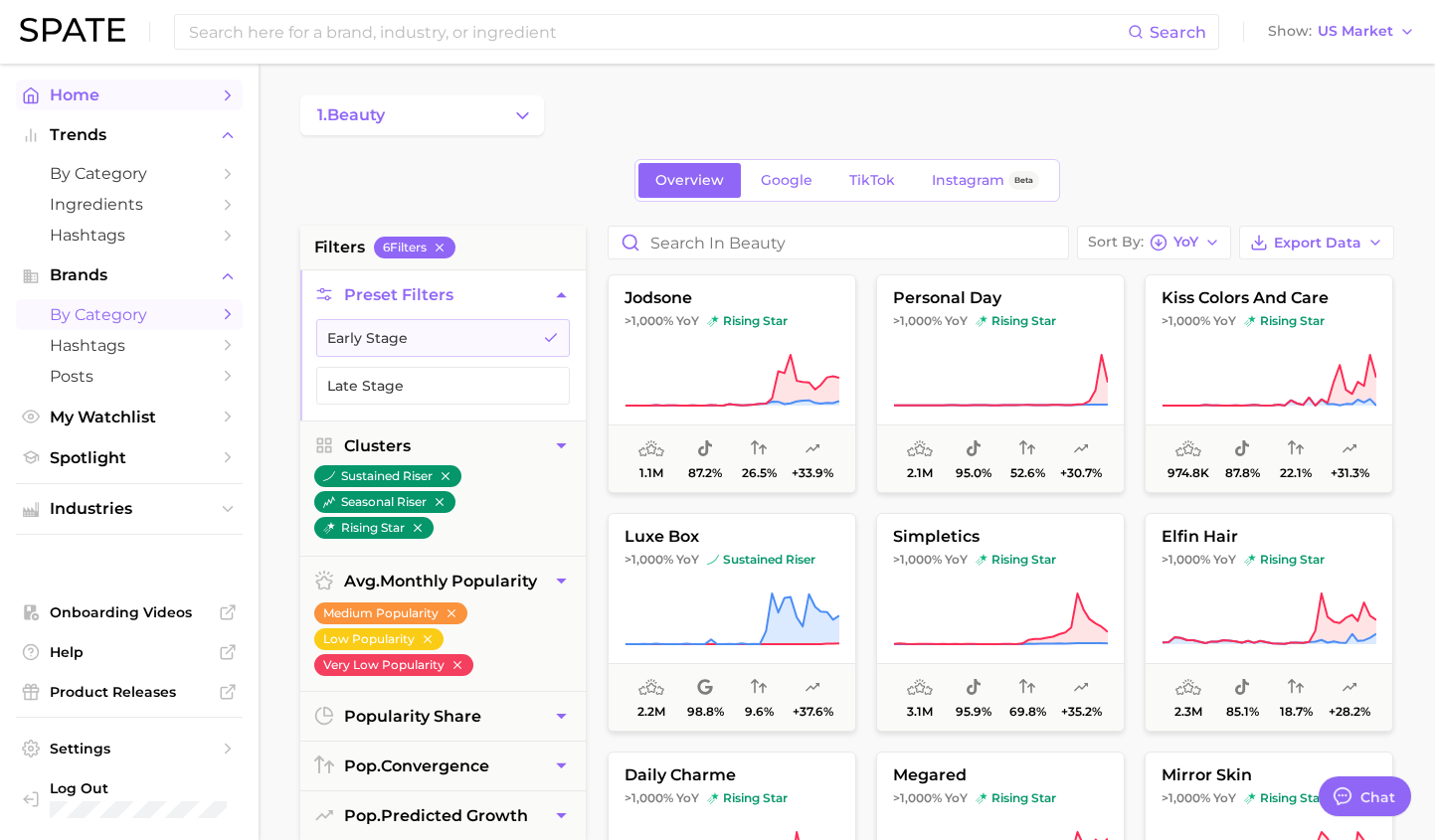 click on "Home" at bounding box center (129, 94) 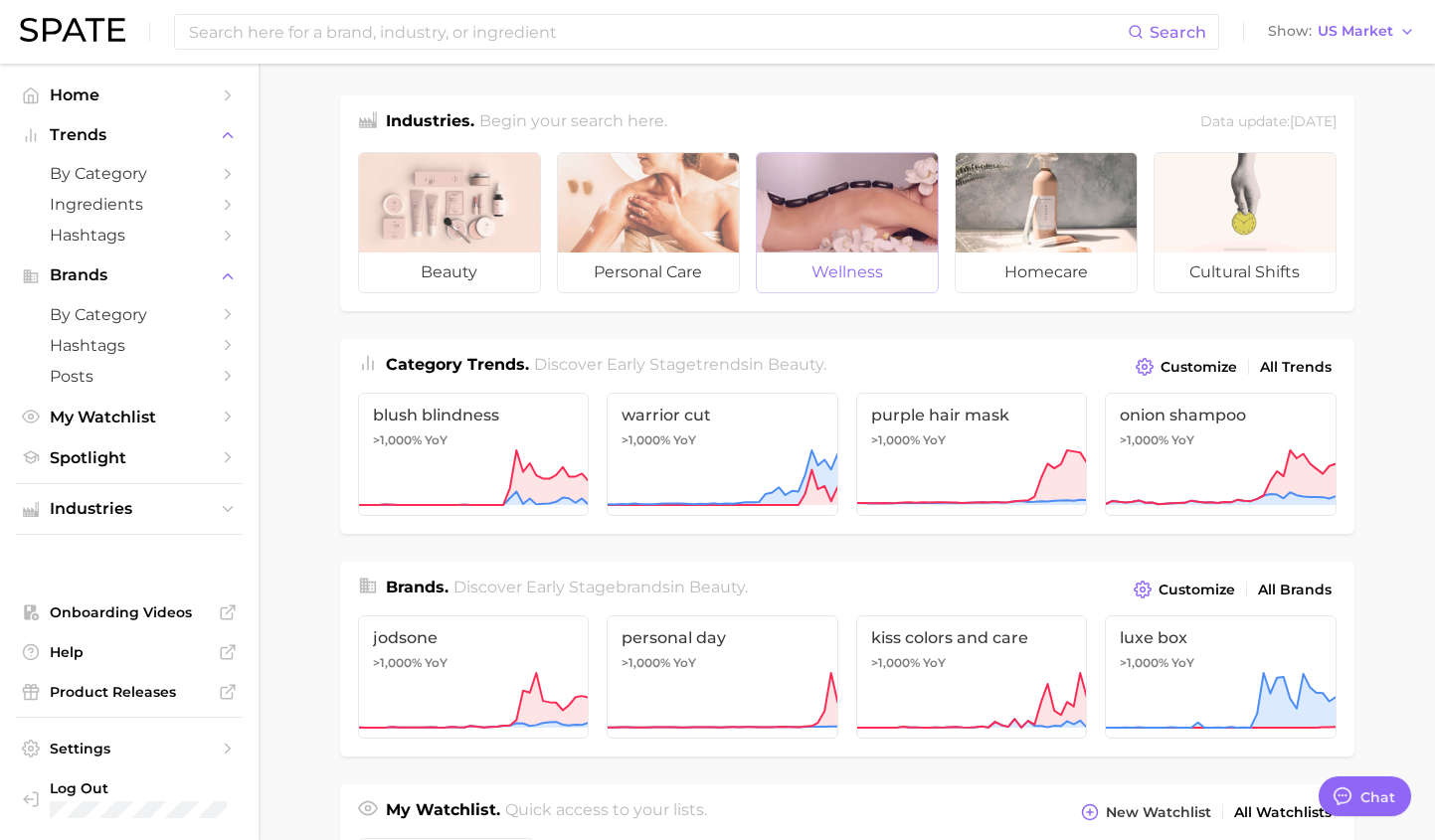 click at bounding box center (847, 203) 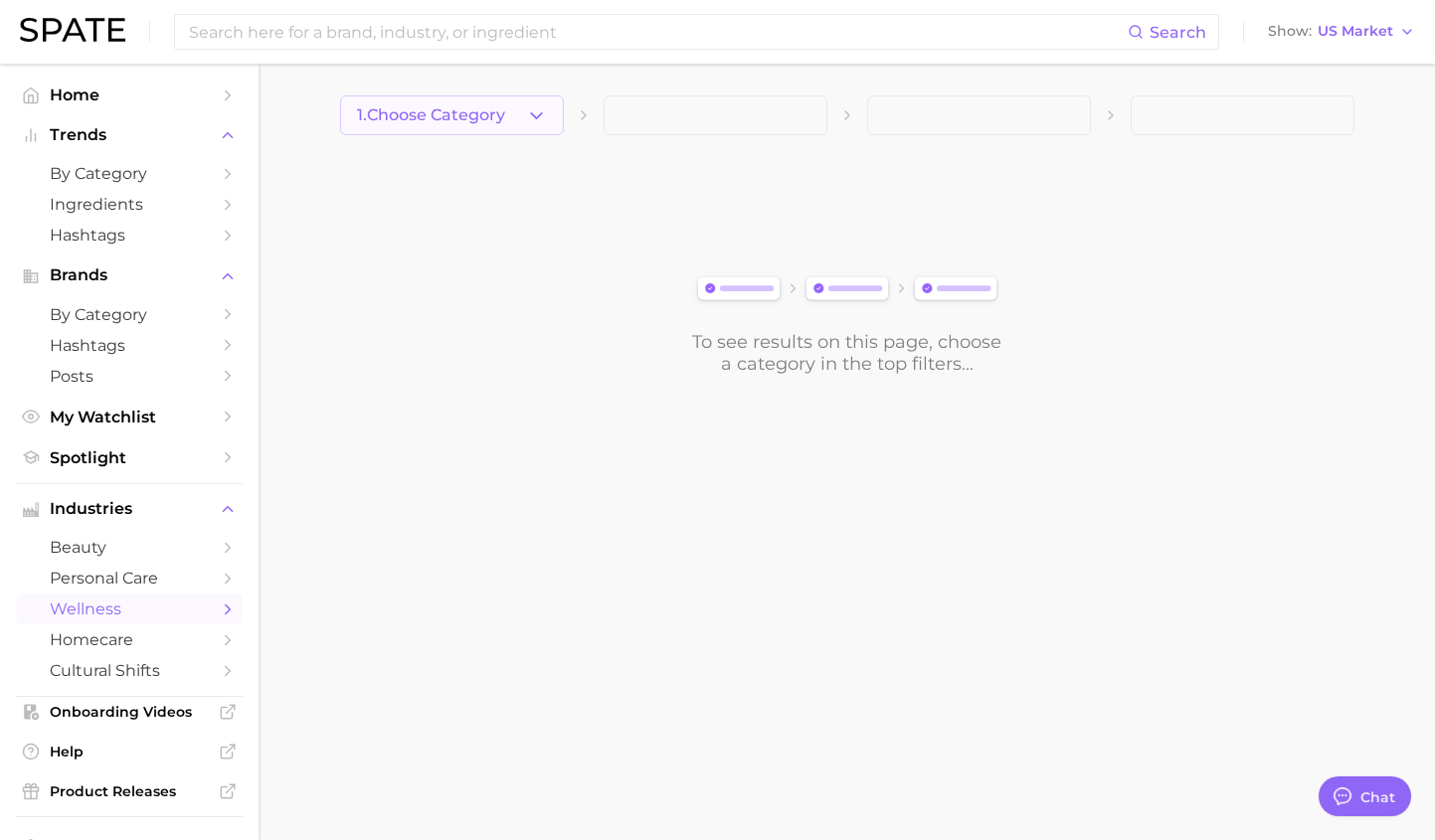 click on "1.  Choose Category" at bounding box center (451, 115) 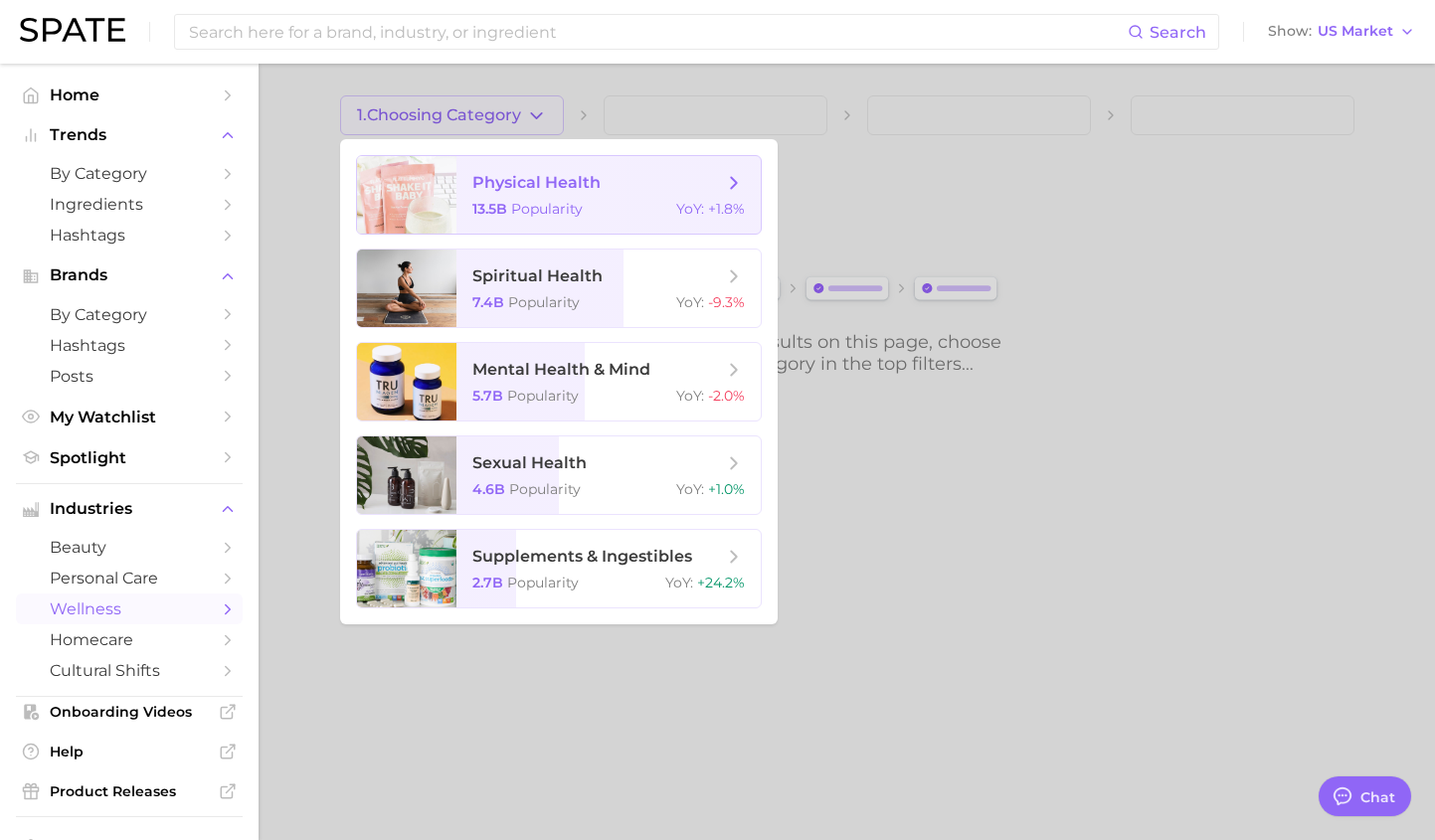 click on "physical health" at bounding box center [536, 182] 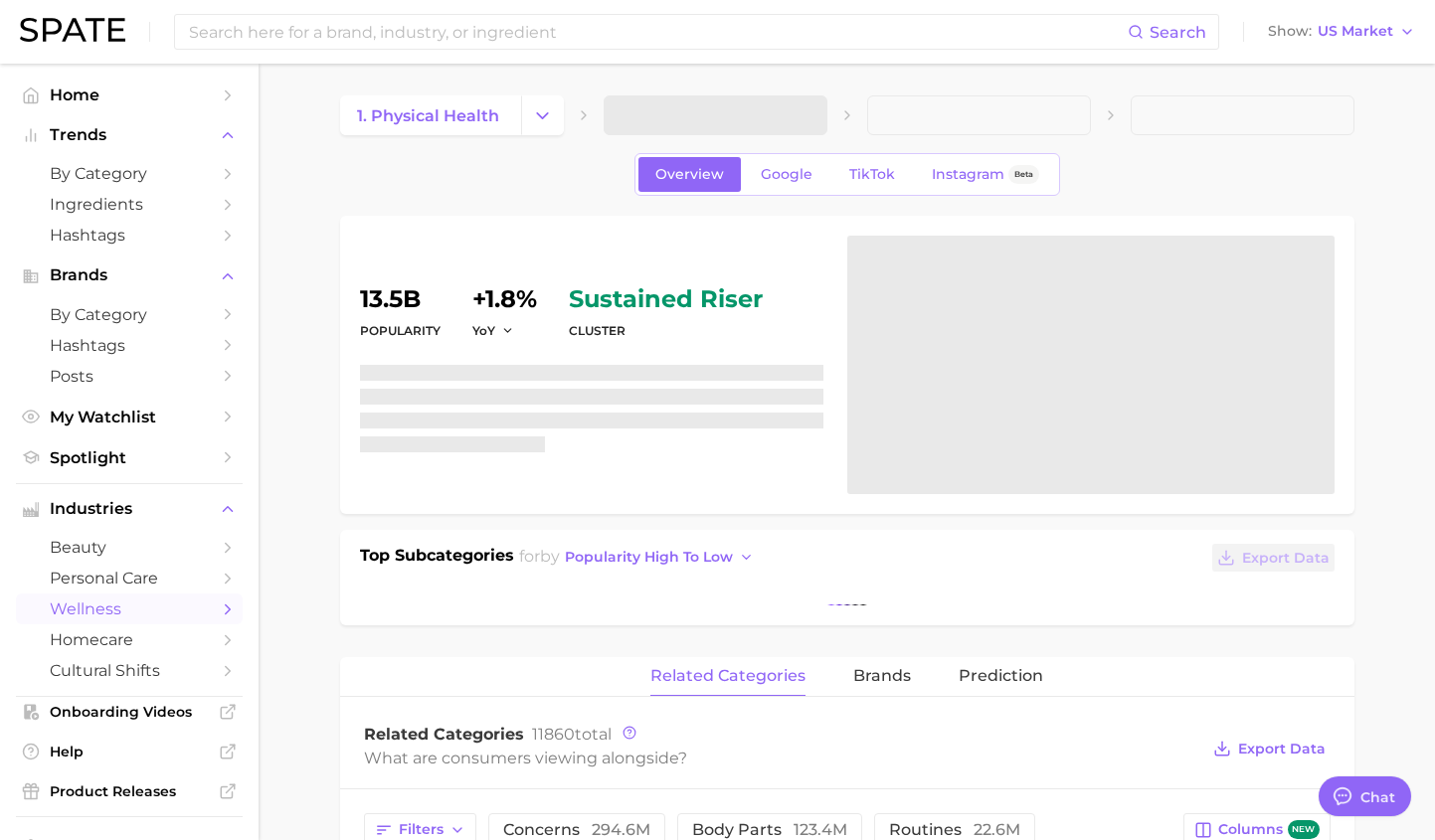 type on "x" 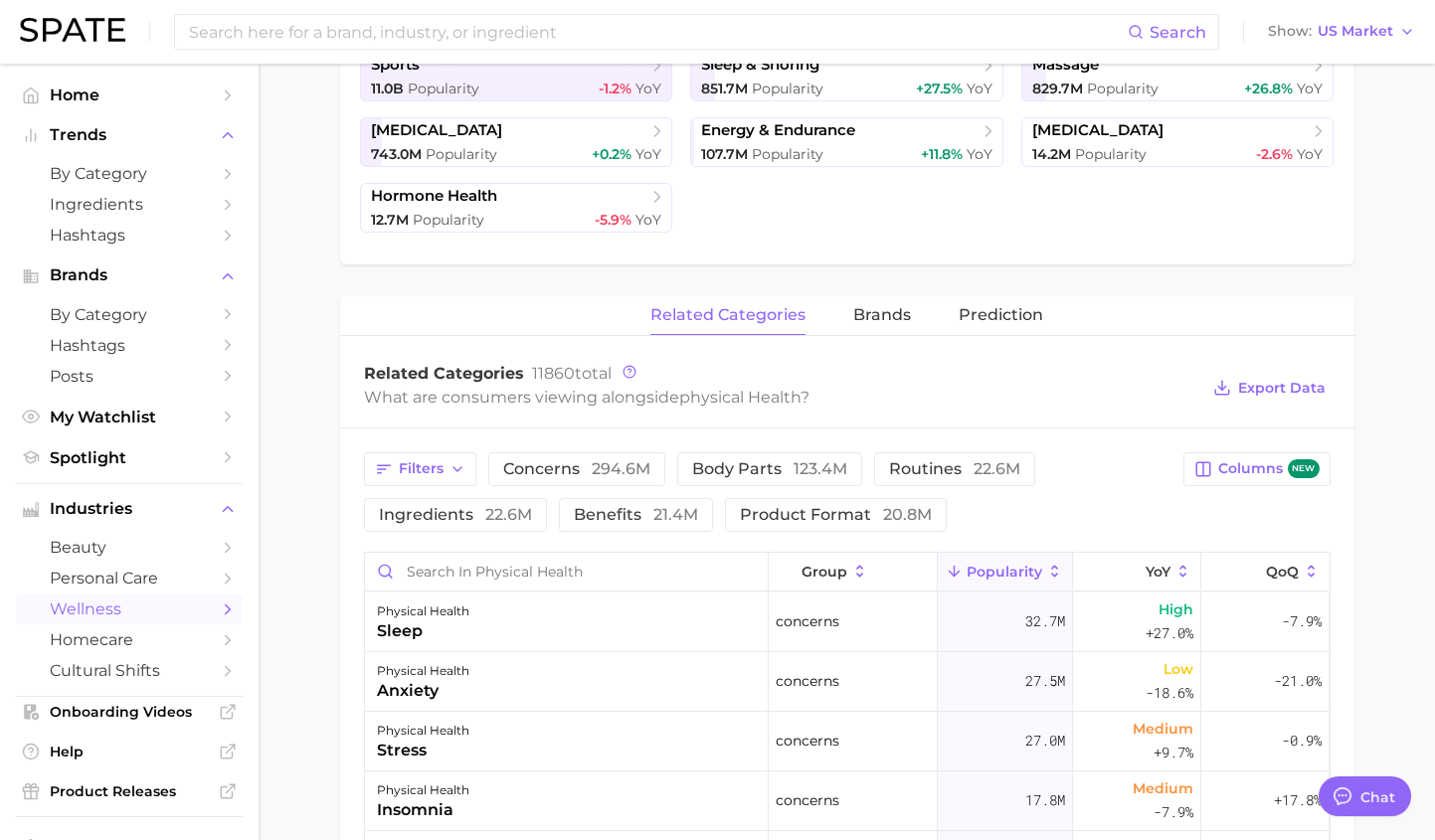 scroll, scrollTop: 545, scrollLeft: 0, axis: vertical 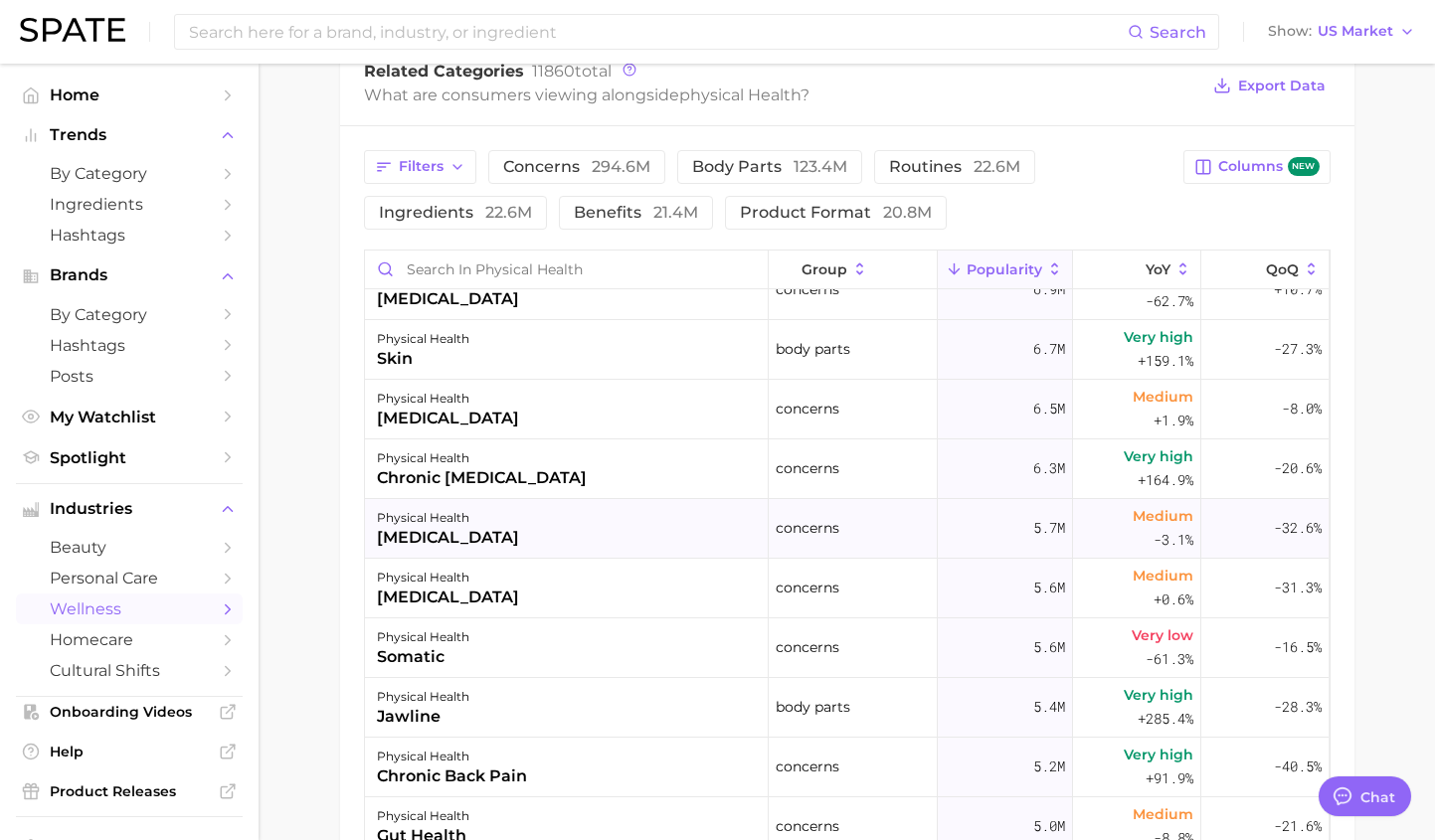 click on "physical health [MEDICAL_DATA]" at bounding box center (567, 529) 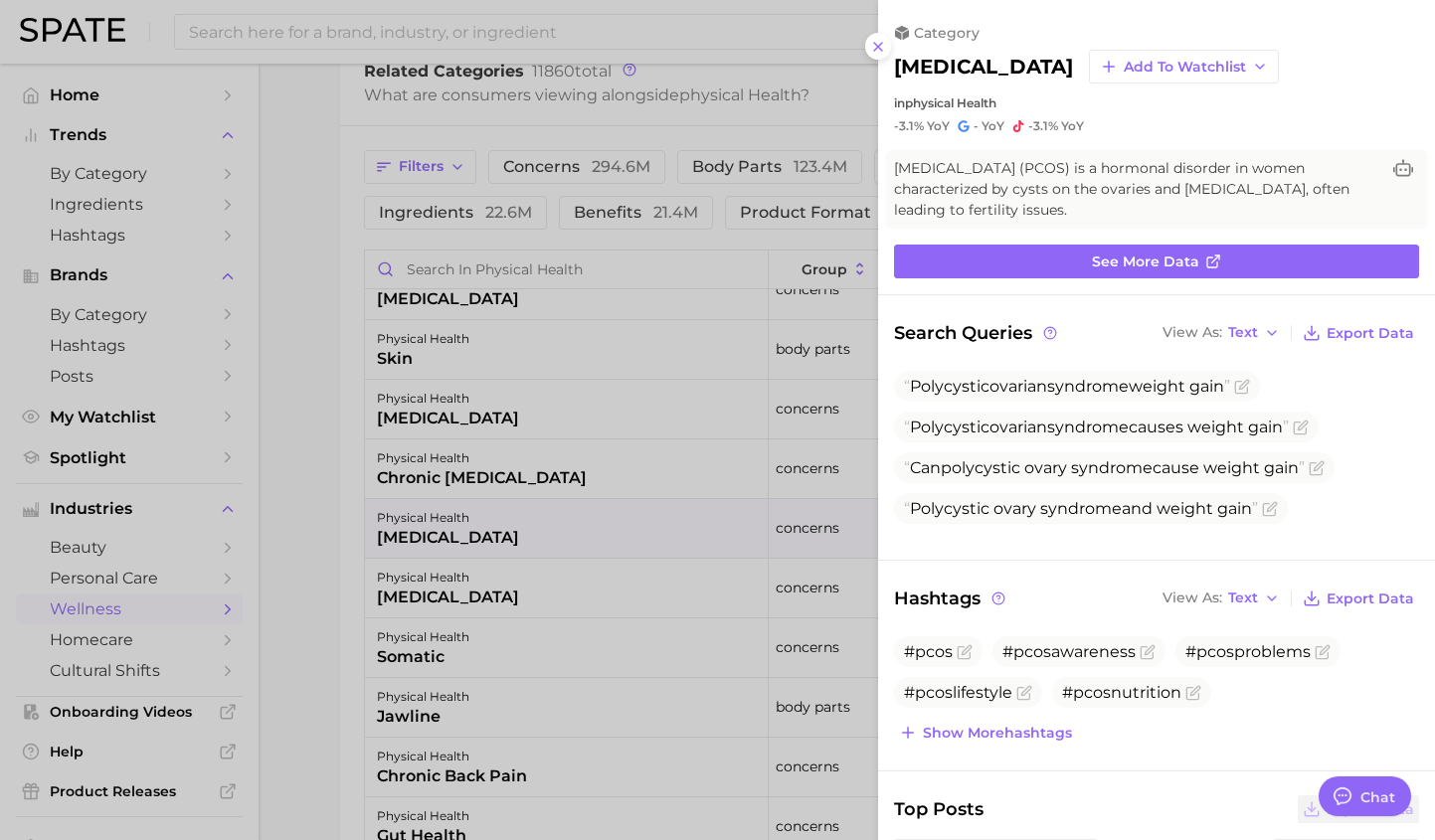 click at bounding box center [717, 420] 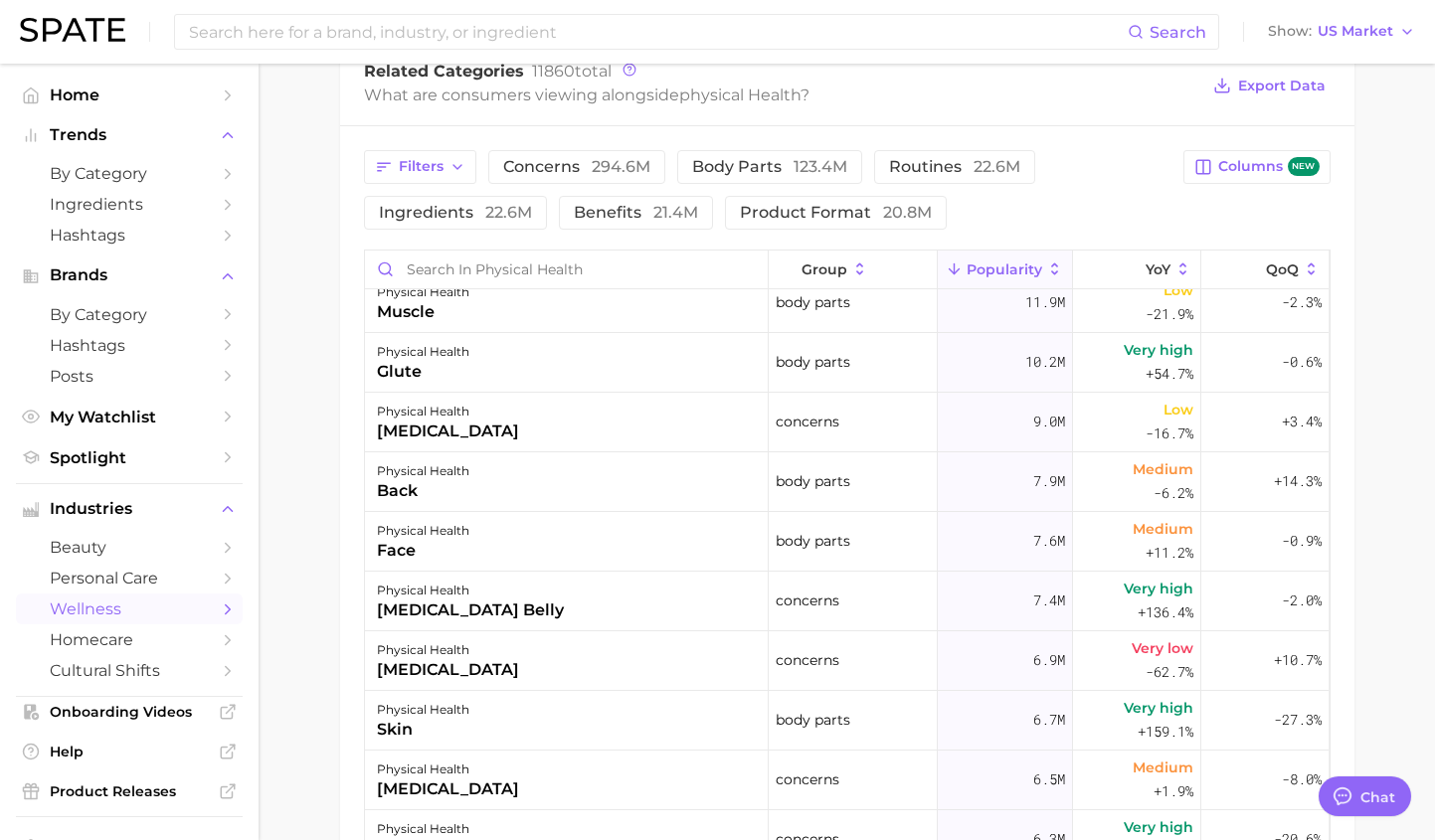 scroll, scrollTop: 0, scrollLeft: 0, axis: both 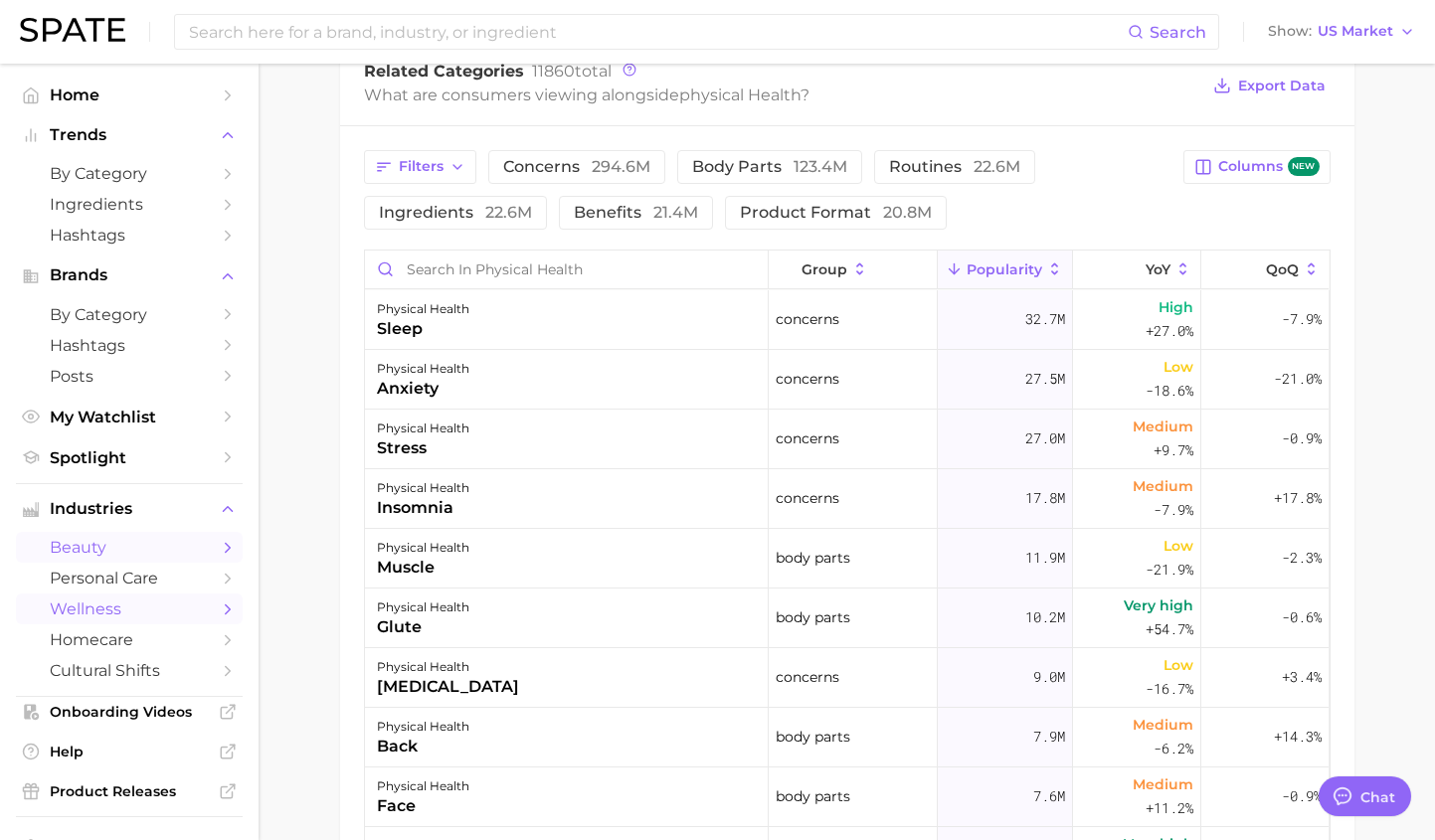 click on "beauty" at bounding box center (129, 547) 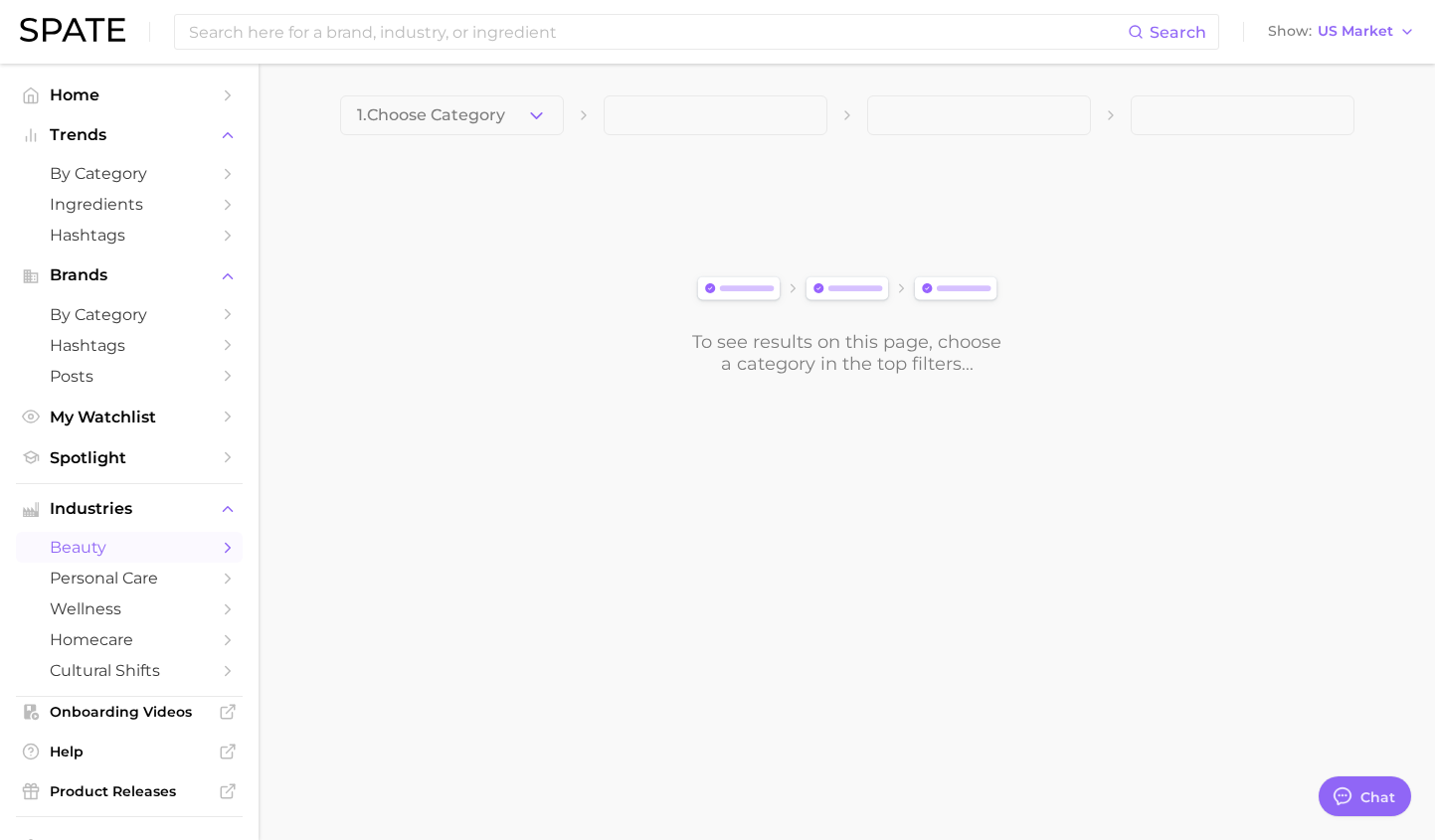 click on "1.  Choose Category To see results on this page, choose a category in the top filters..." at bounding box center [846, 268] 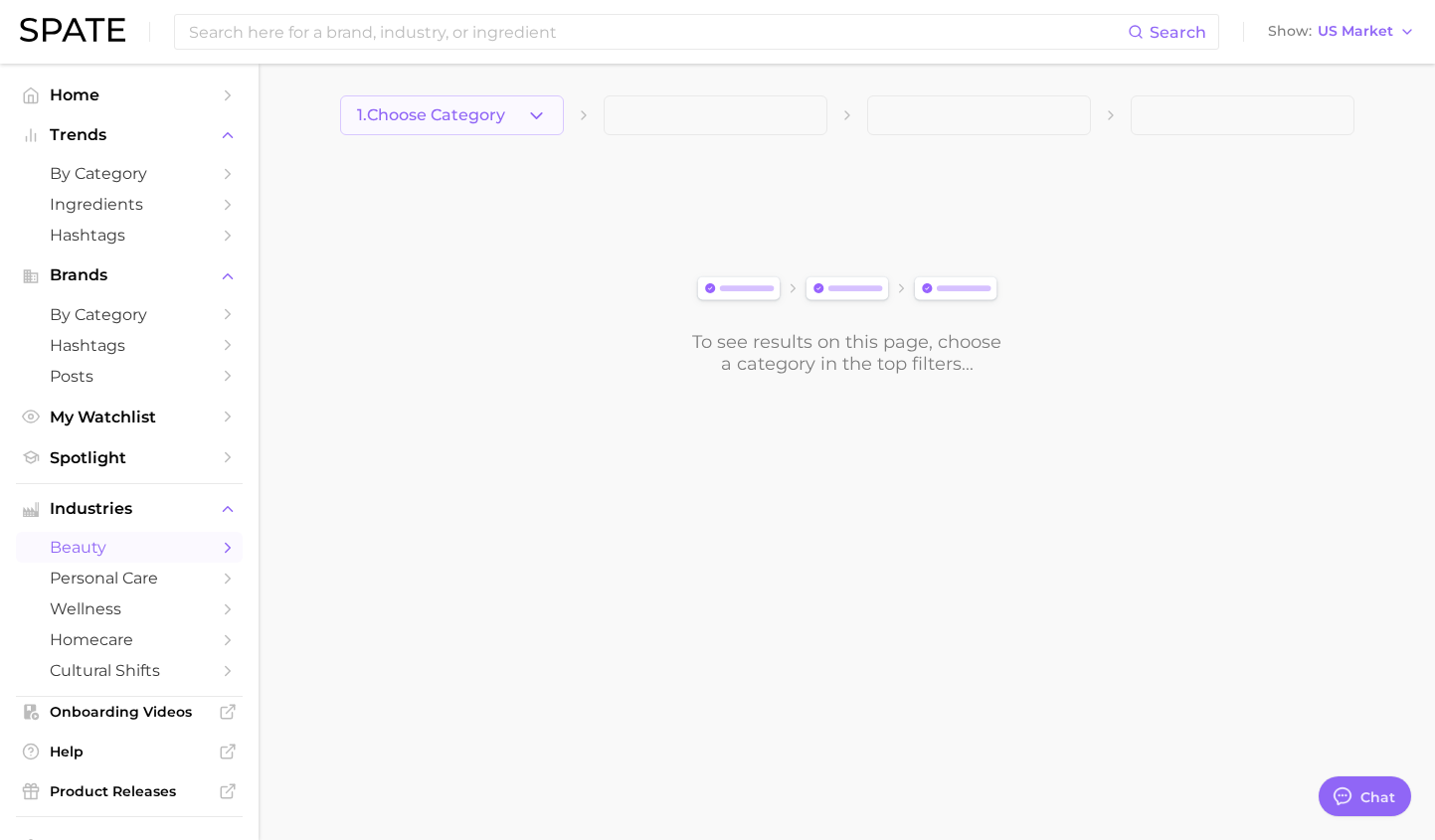 click on "1.  Choose Category" at bounding box center [431, 115] 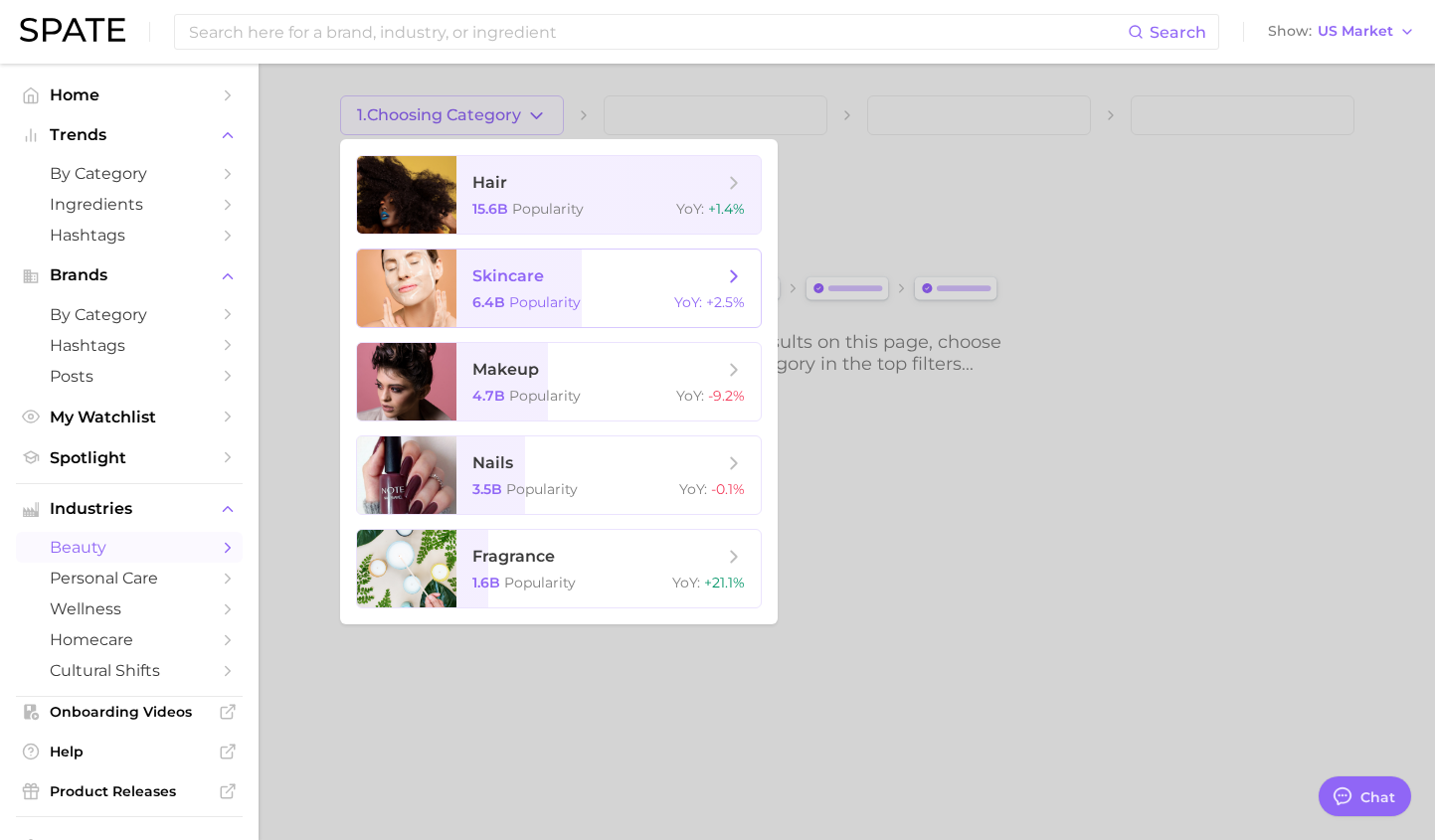 click on "skincare" at bounding box center (598, 276) 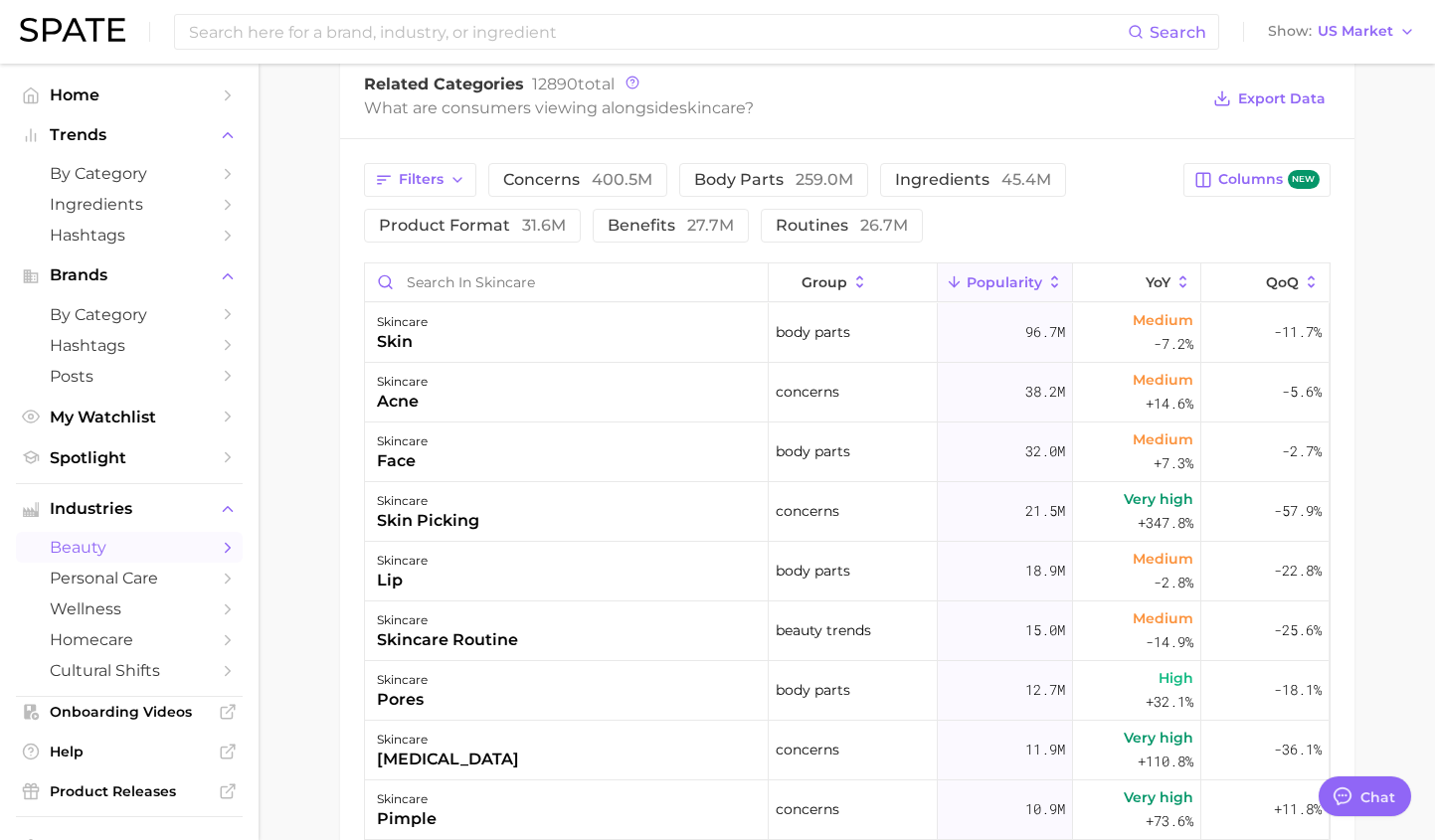 scroll, scrollTop: 758, scrollLeft: 0, axis: vertical 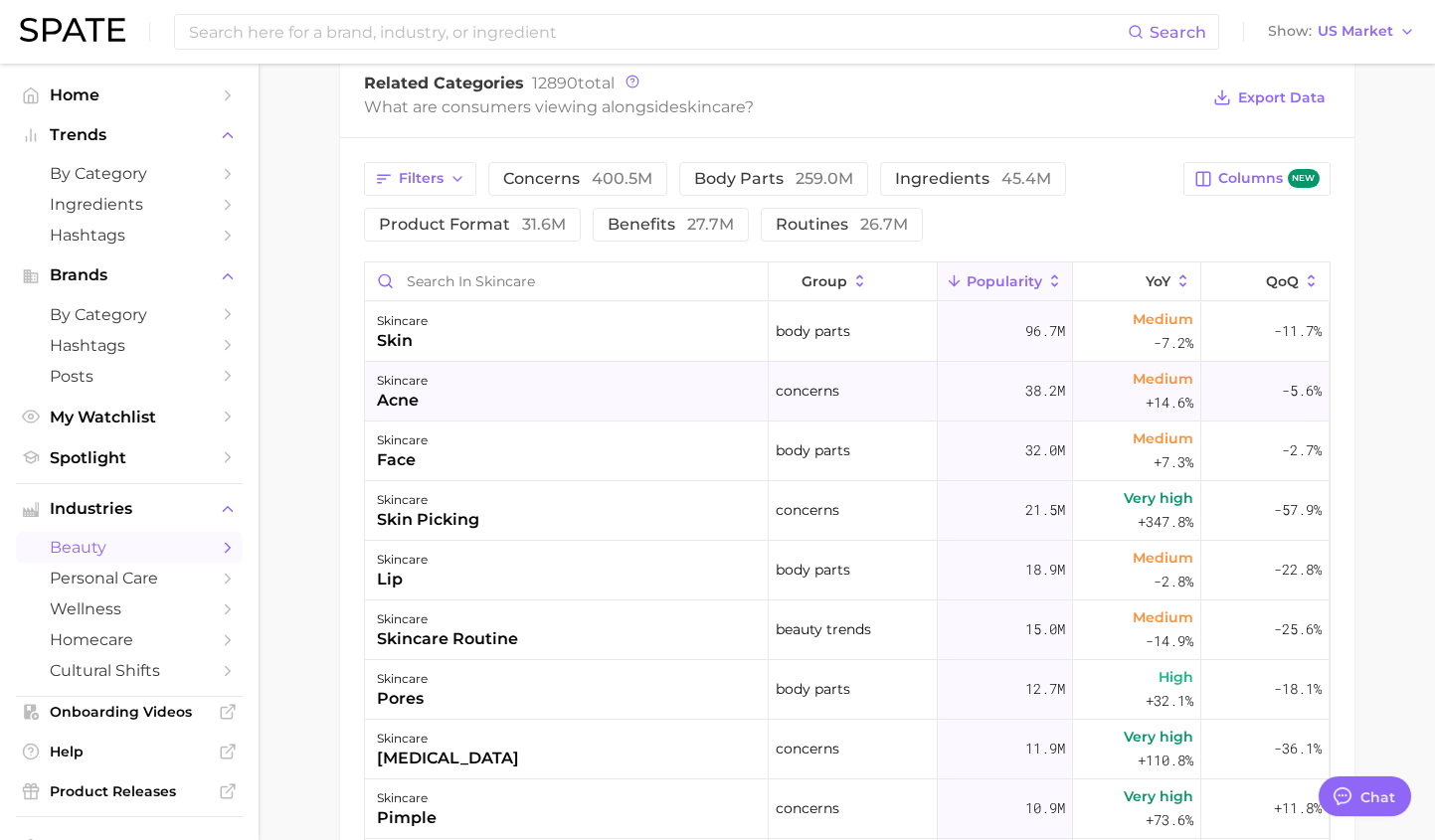 click on "skincare acne" at bounding box center (567, 392) 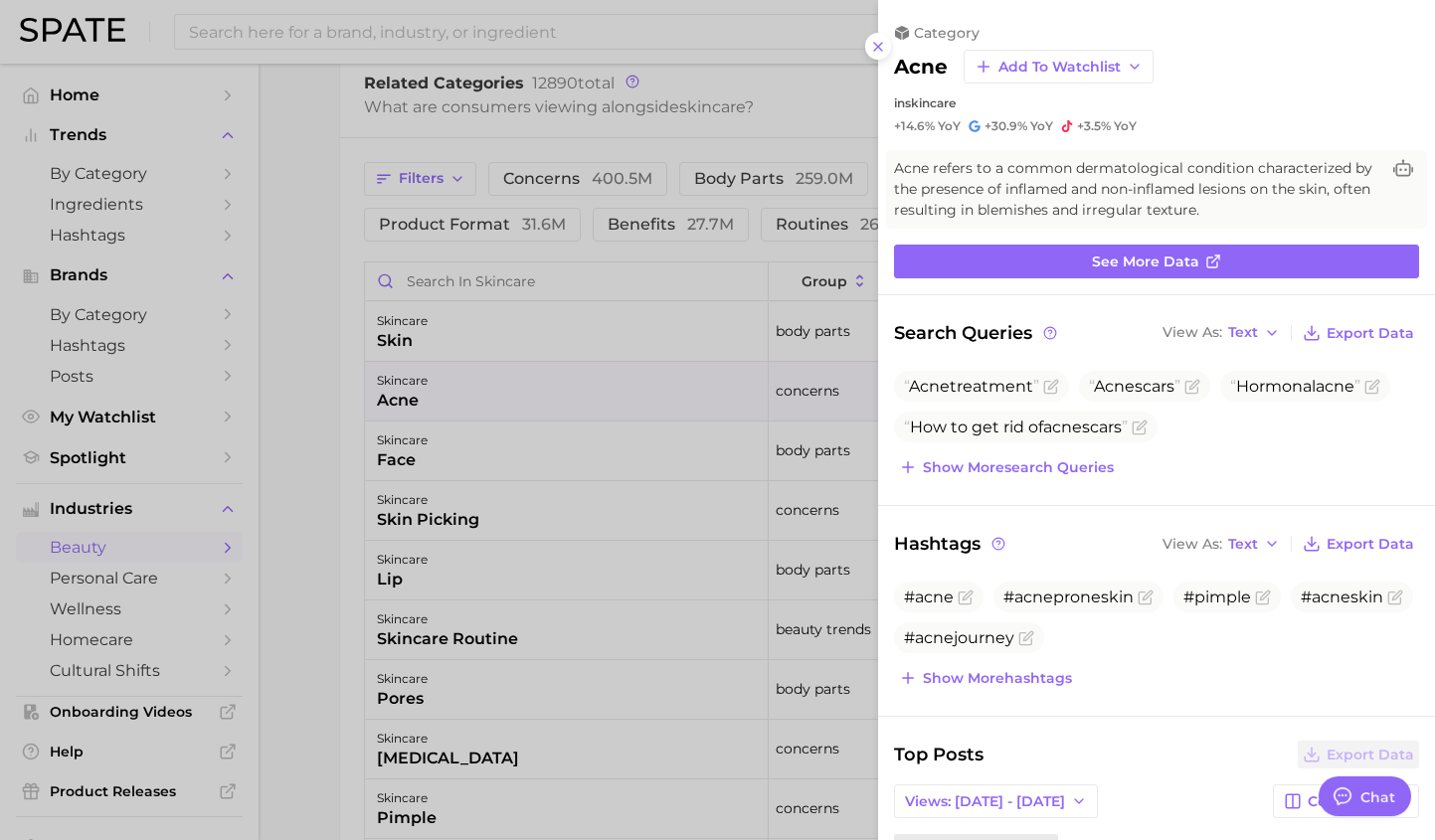 click at bounding box center (717, 420) 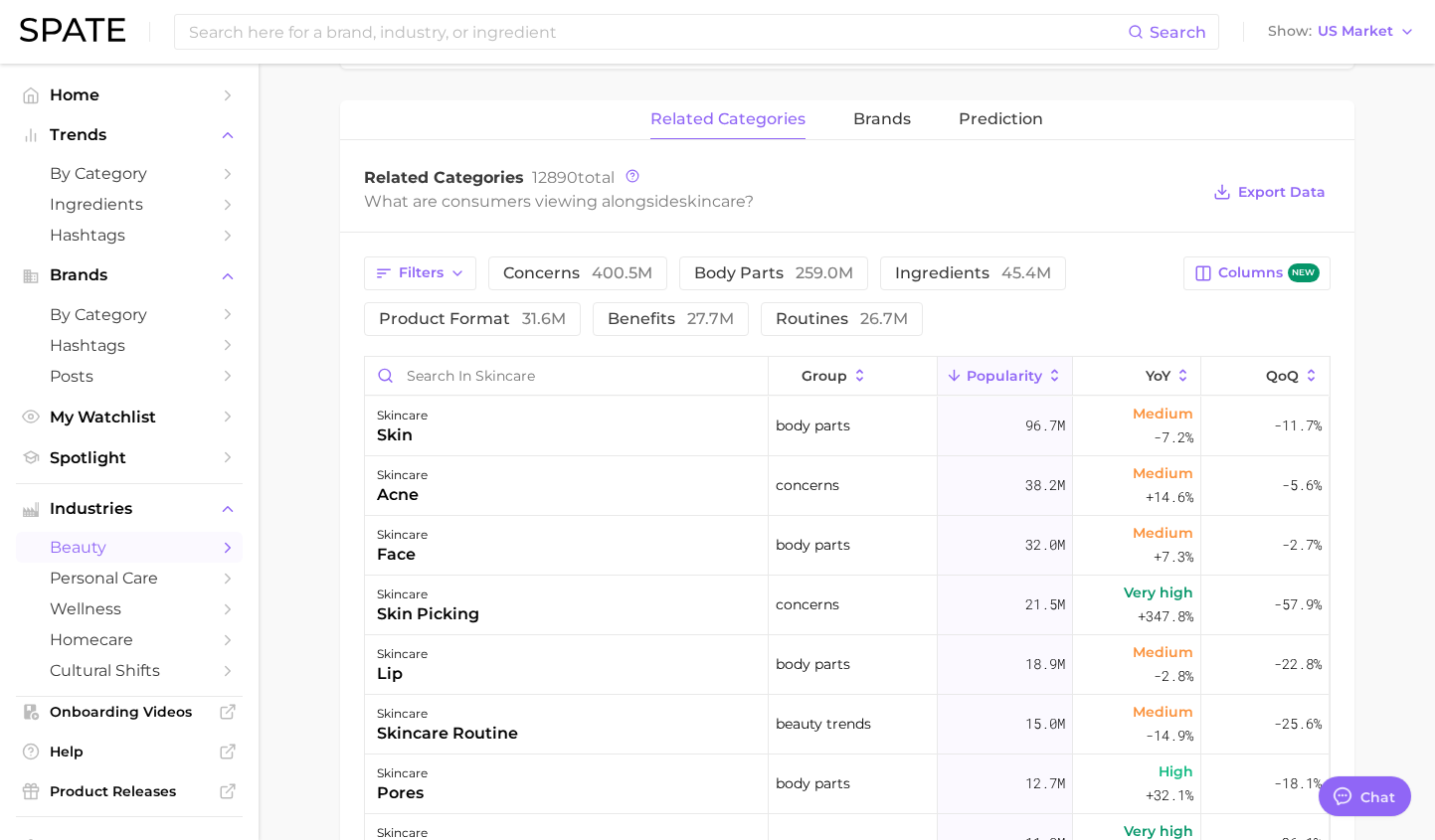 scroll, scrollTop: 438, scrollLeft: 0, axis: vertical 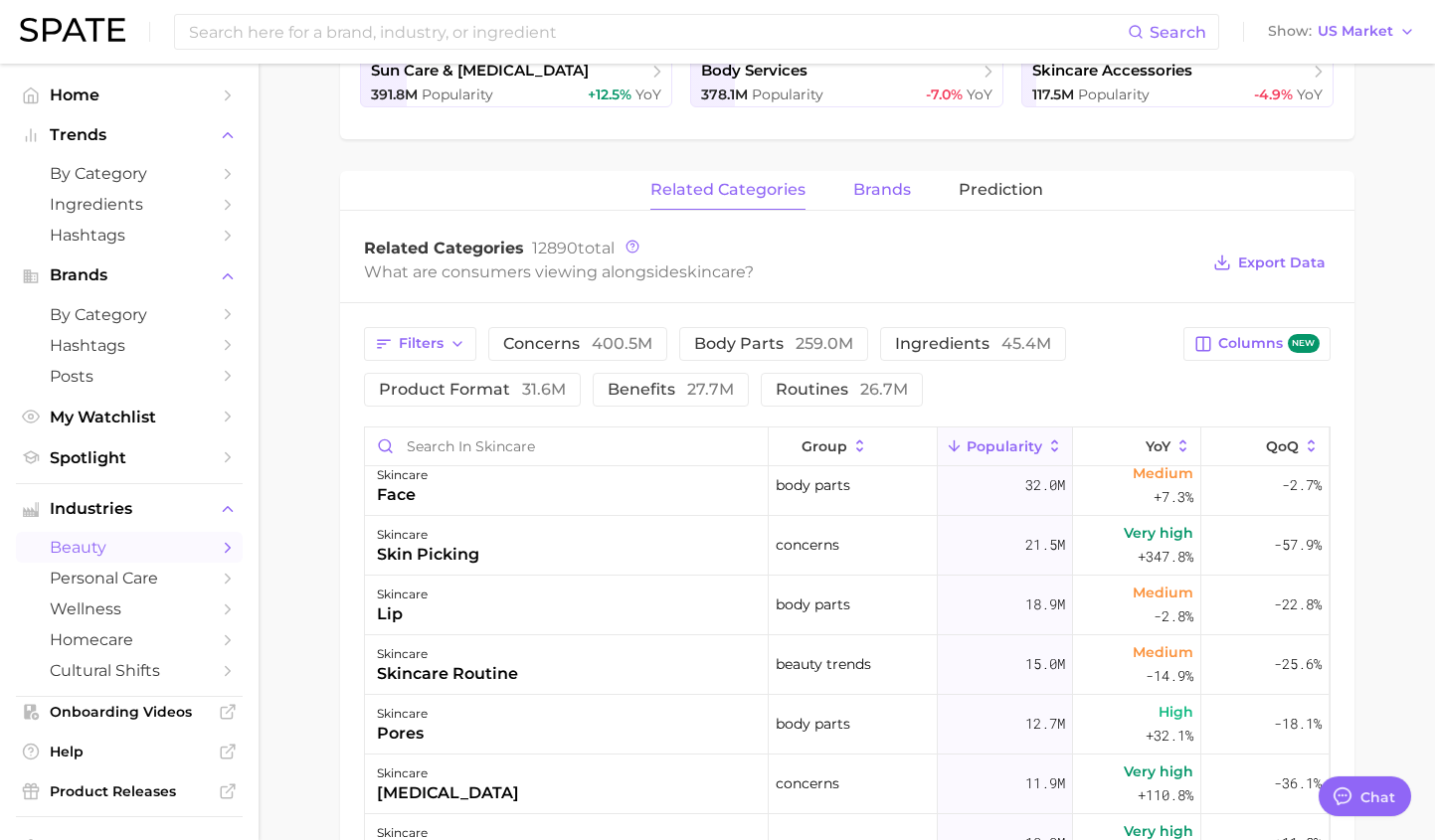 click on "brands" at bounding box center (882, 190) 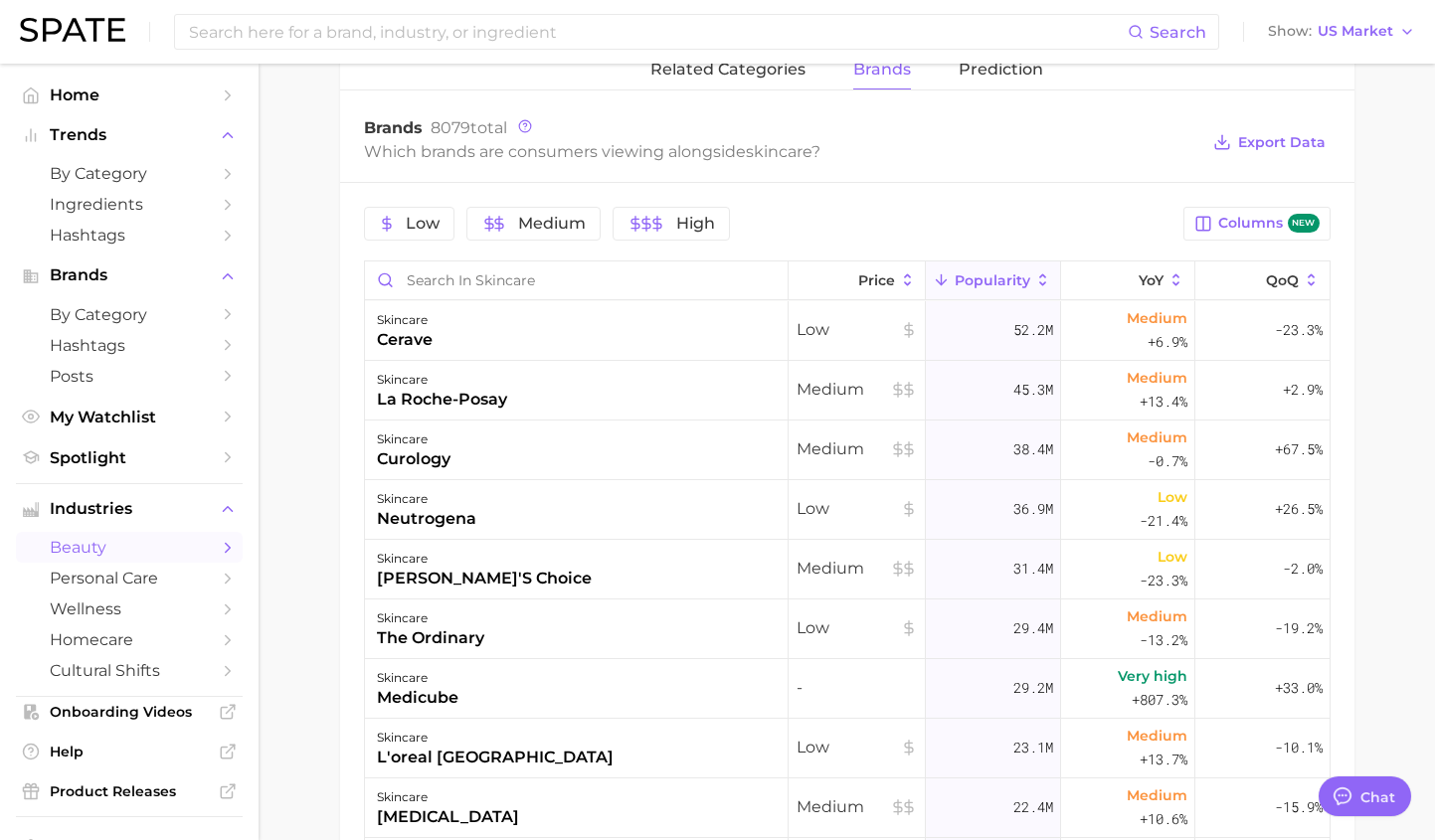 scroll, scrollTop: 741, scrollLeft: 0, axis: vertical 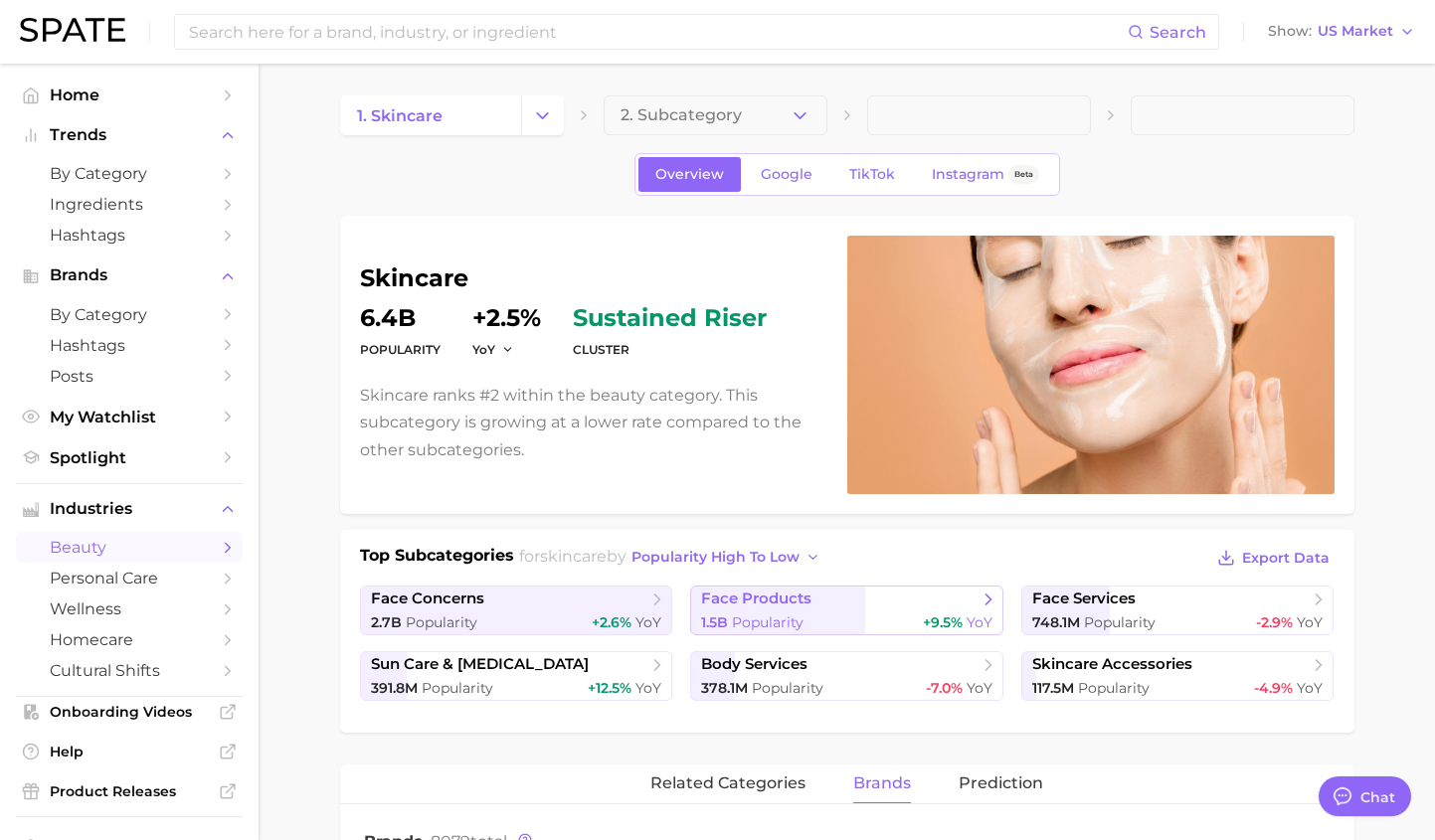 click on "face products" at bounding box center (756, 598) 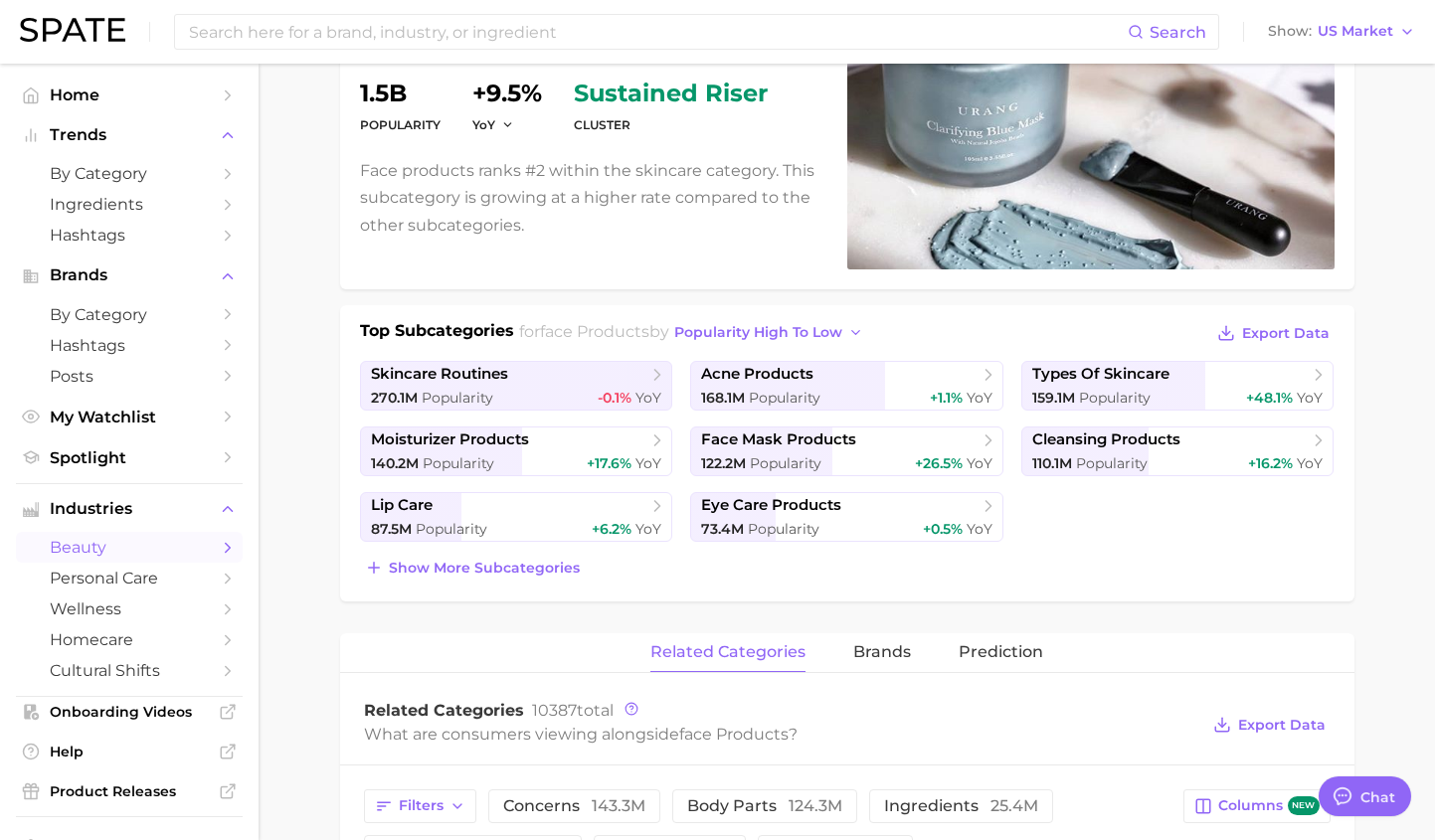 scroll, scrollTop: 563, scrollLeft: 0, axis: vertical 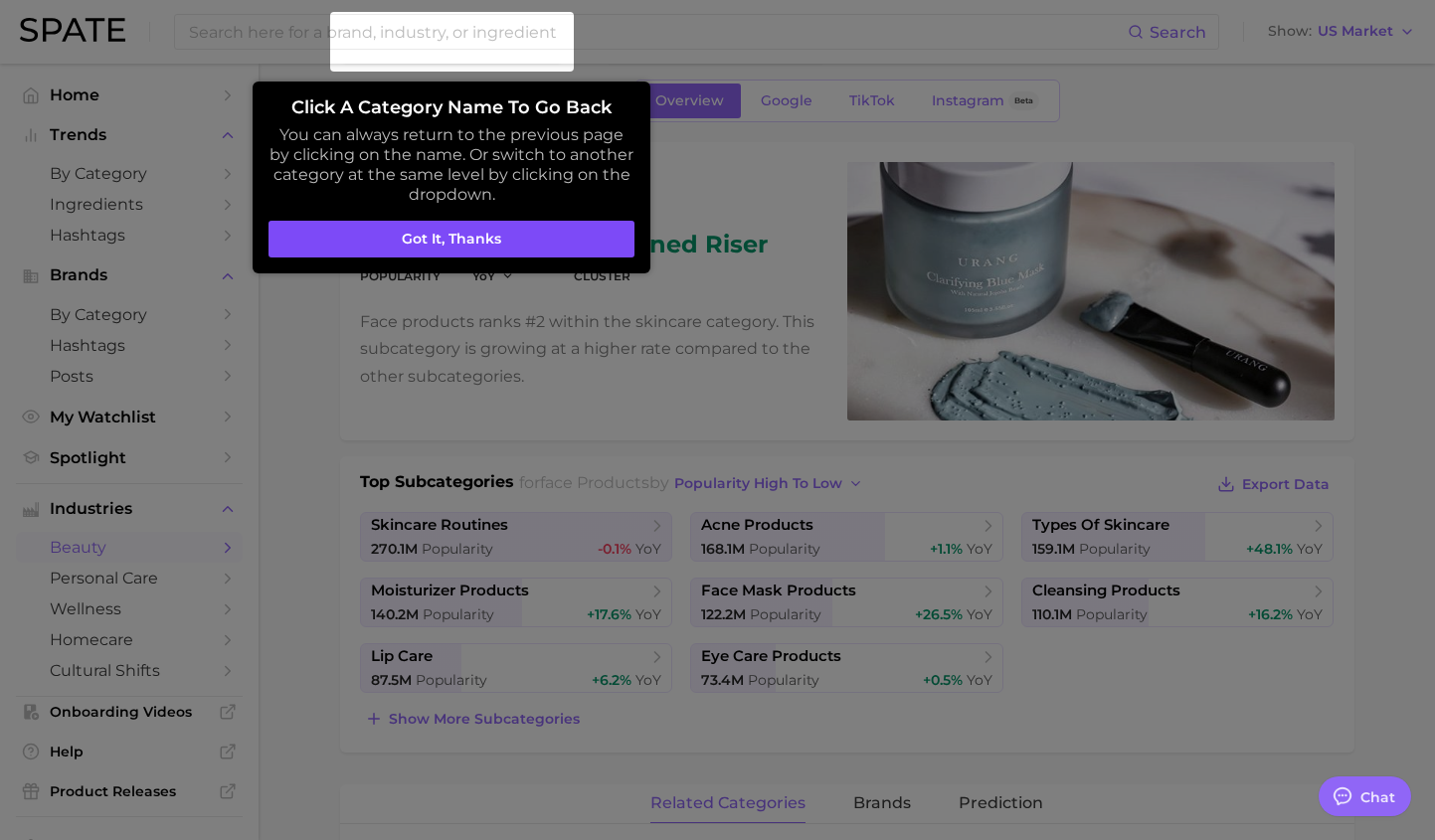 click on "Got it, thanks" at bounding box center [451, 240] 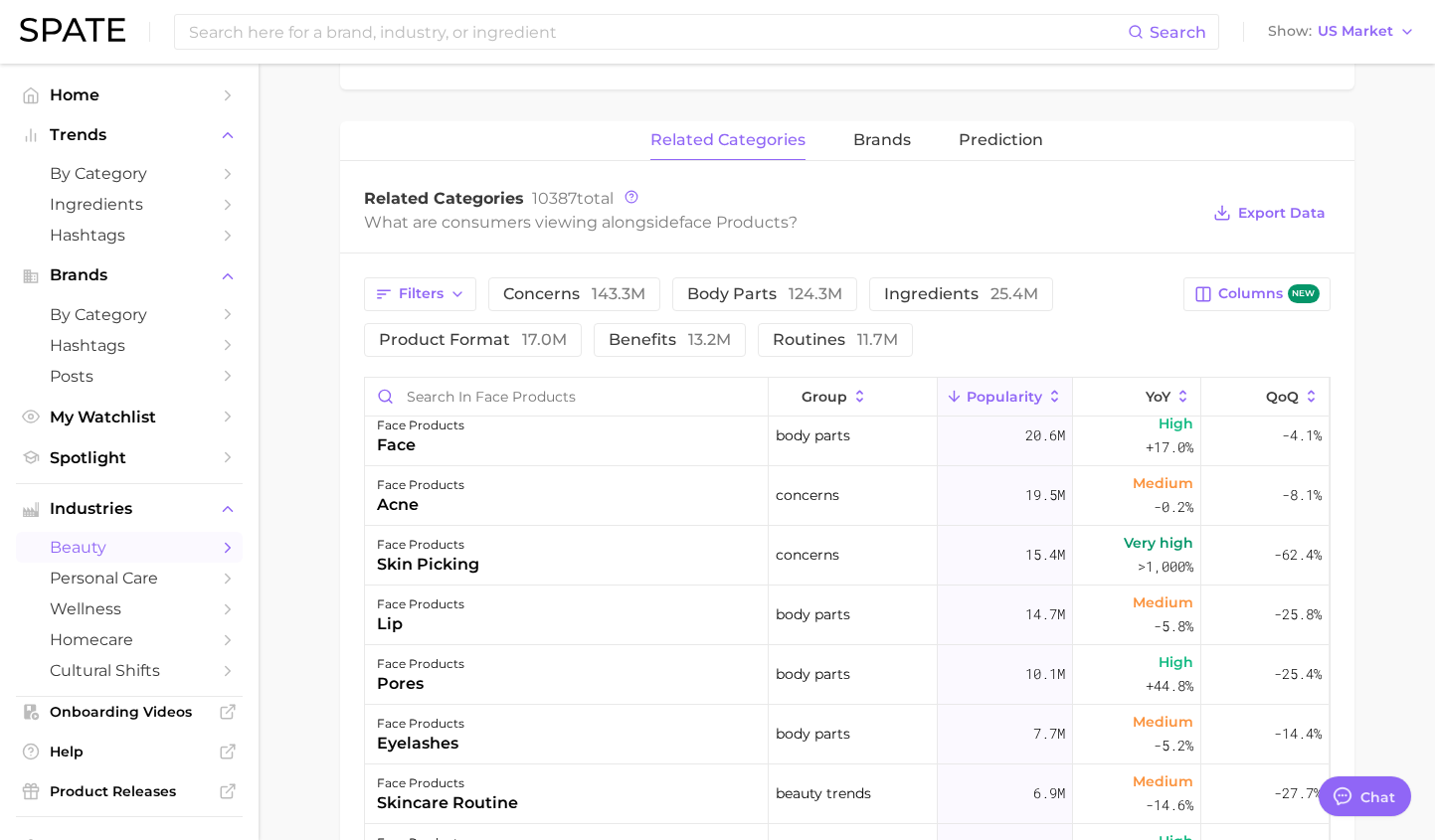 scroll, scrollTop: 745, scrollLeft: 0, axis: vertical 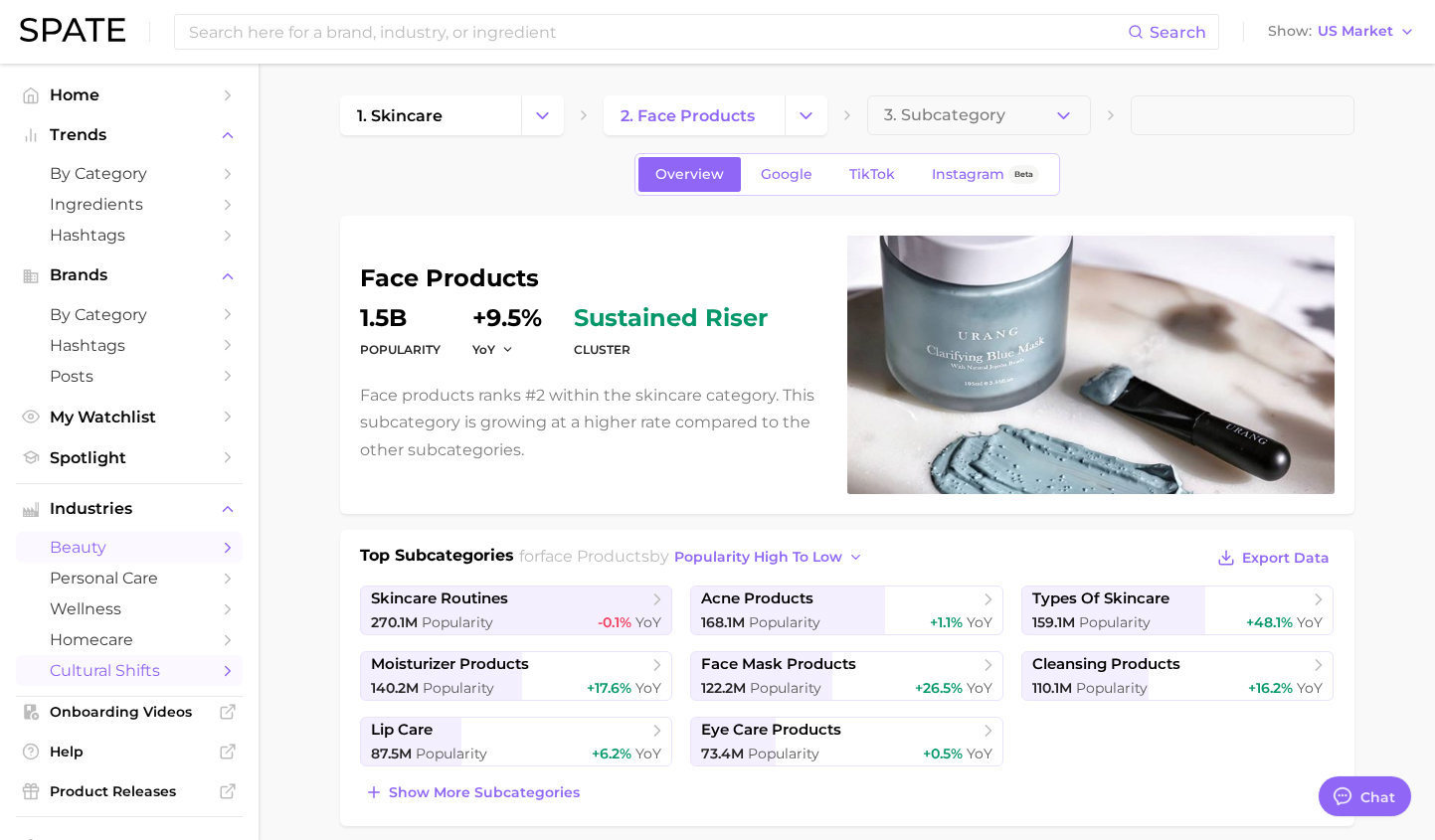 click on "cultural shifts" at bounding box center (129, 670) 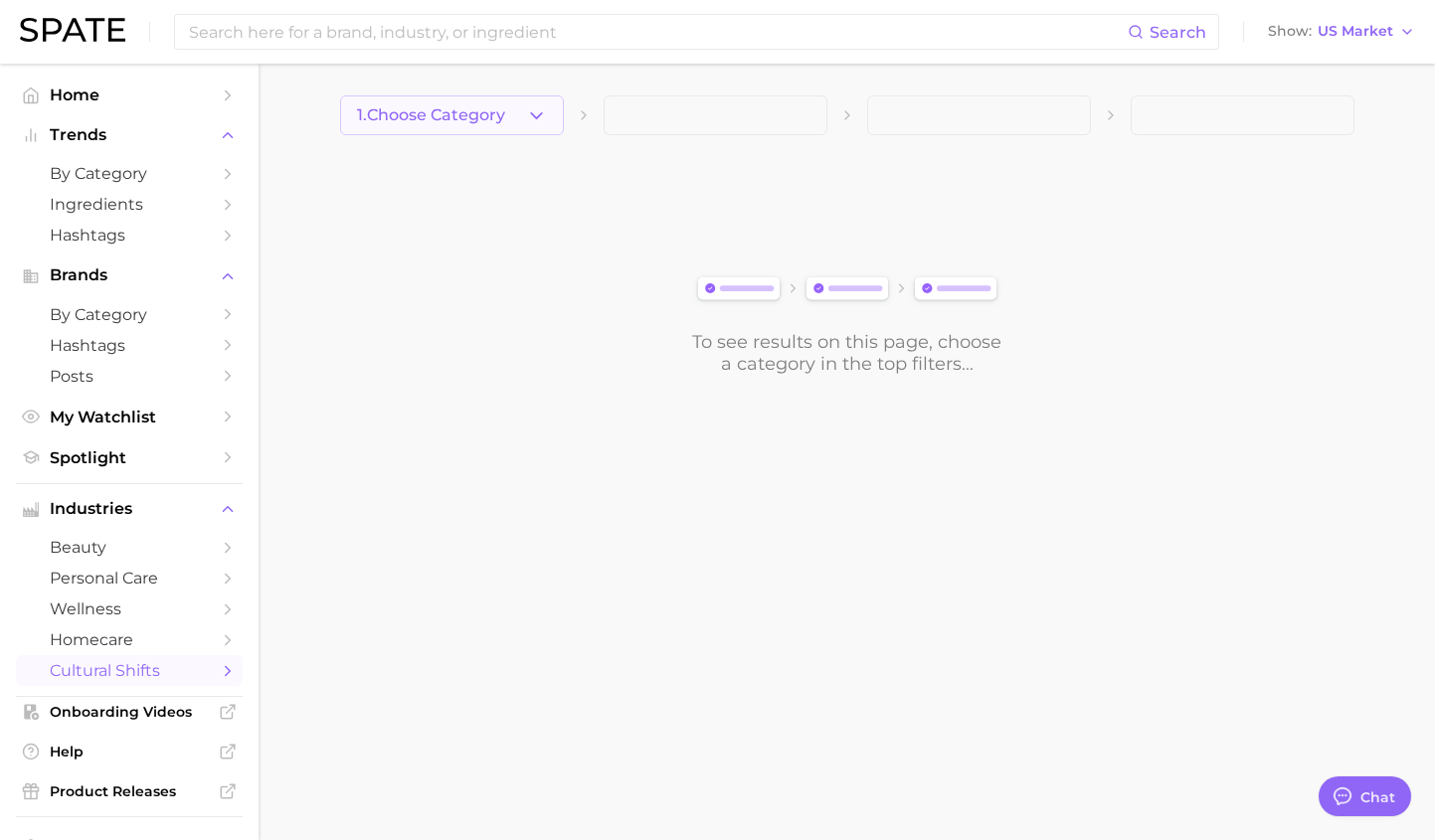 click on "1.  Choose Category" at bounding box center [451, 115] 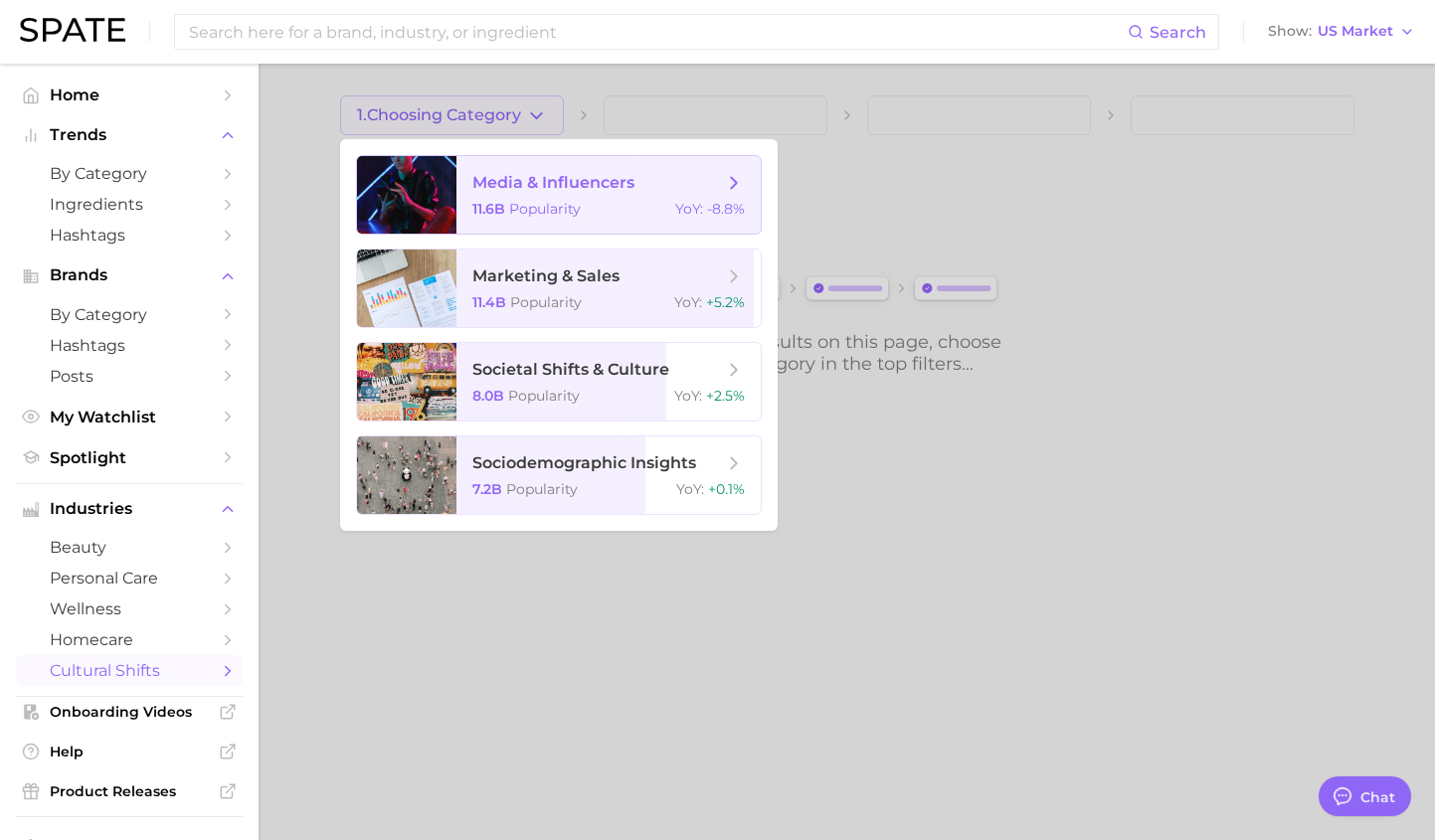 click on "media & influencers" at bounding box center [553, 182] 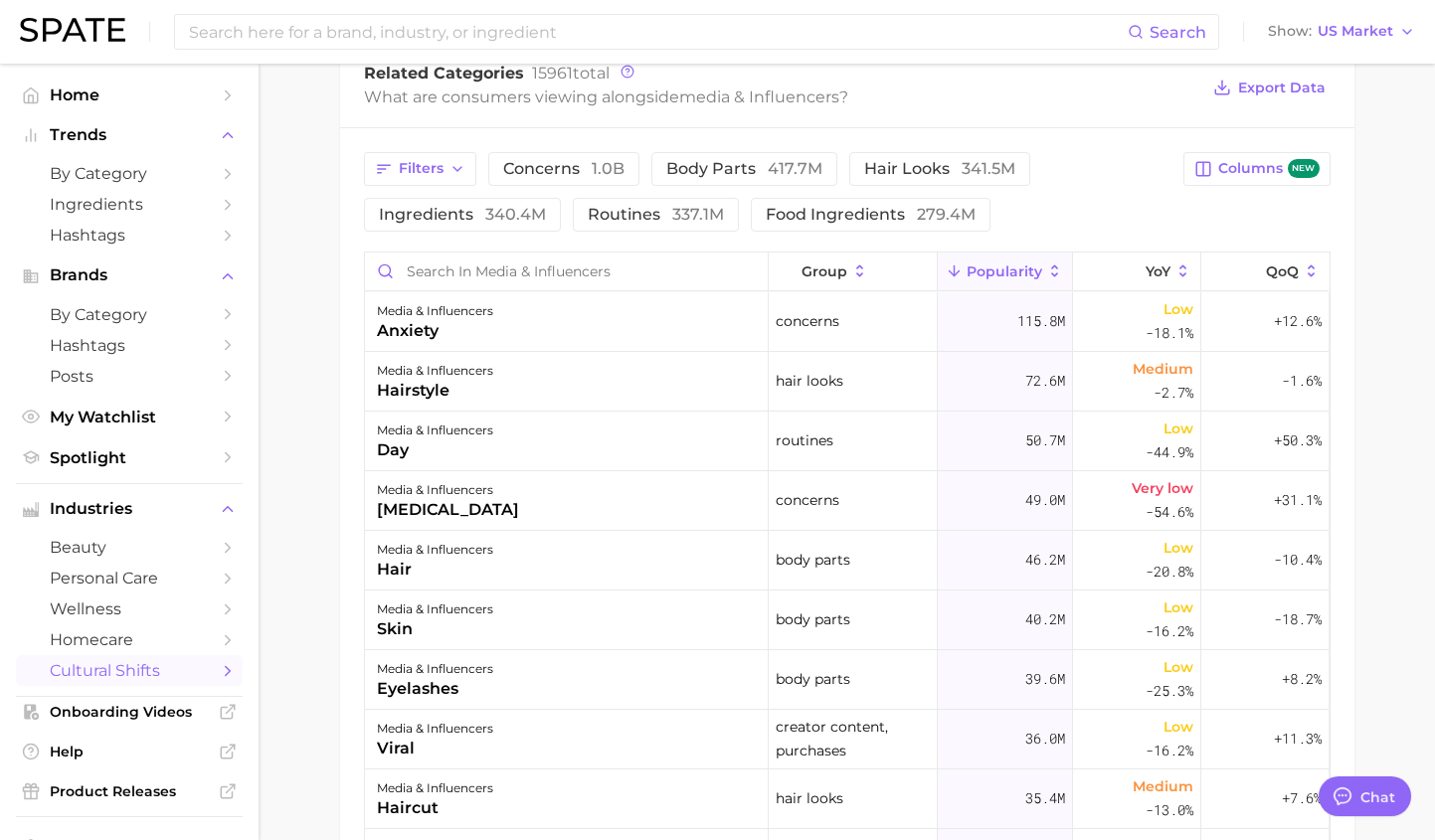 scroll, scrollTop: 748, scrollLeft: 0, axis: vertical 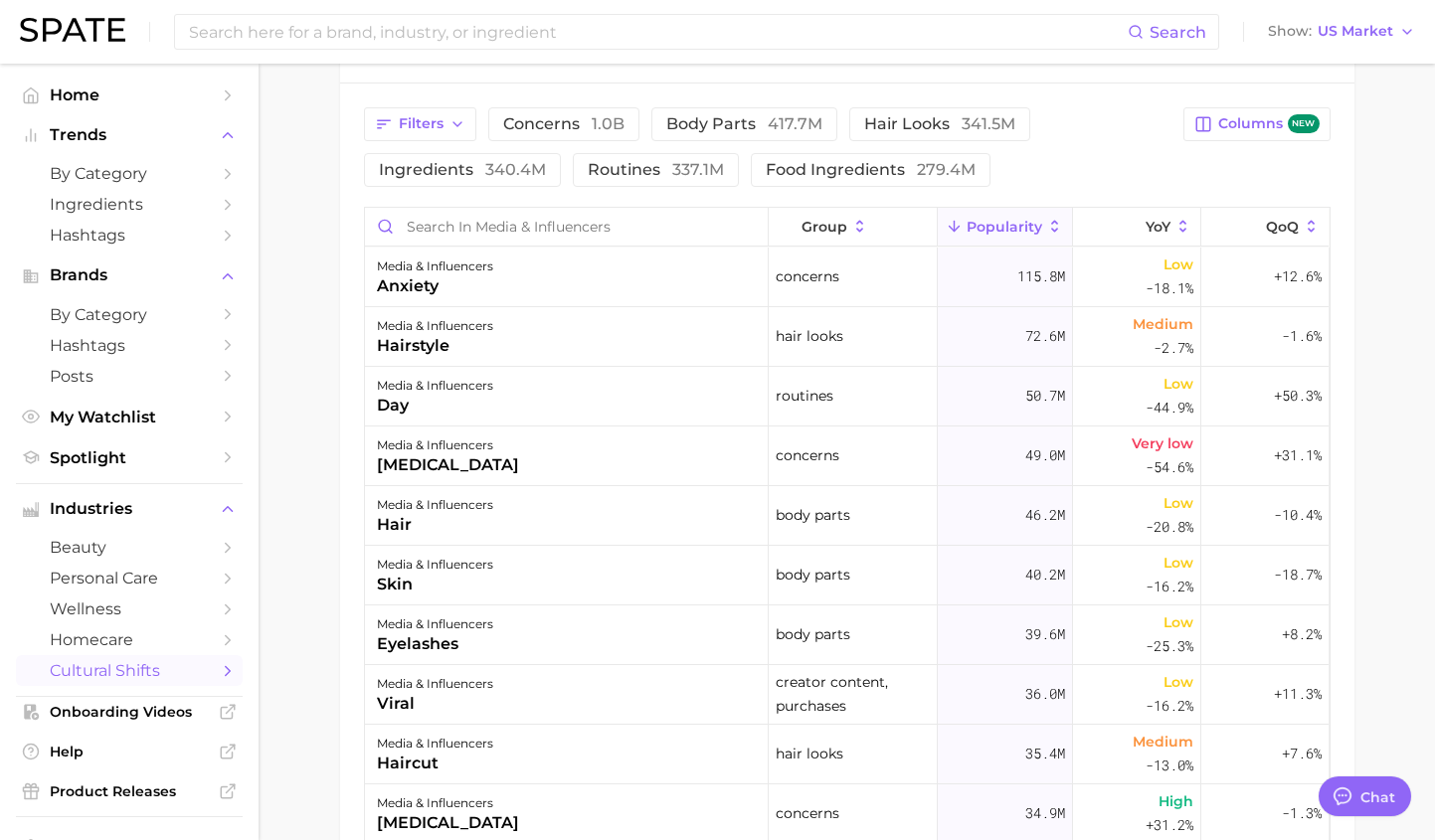 click on "Popularity" at bounding box center (1005, 227) 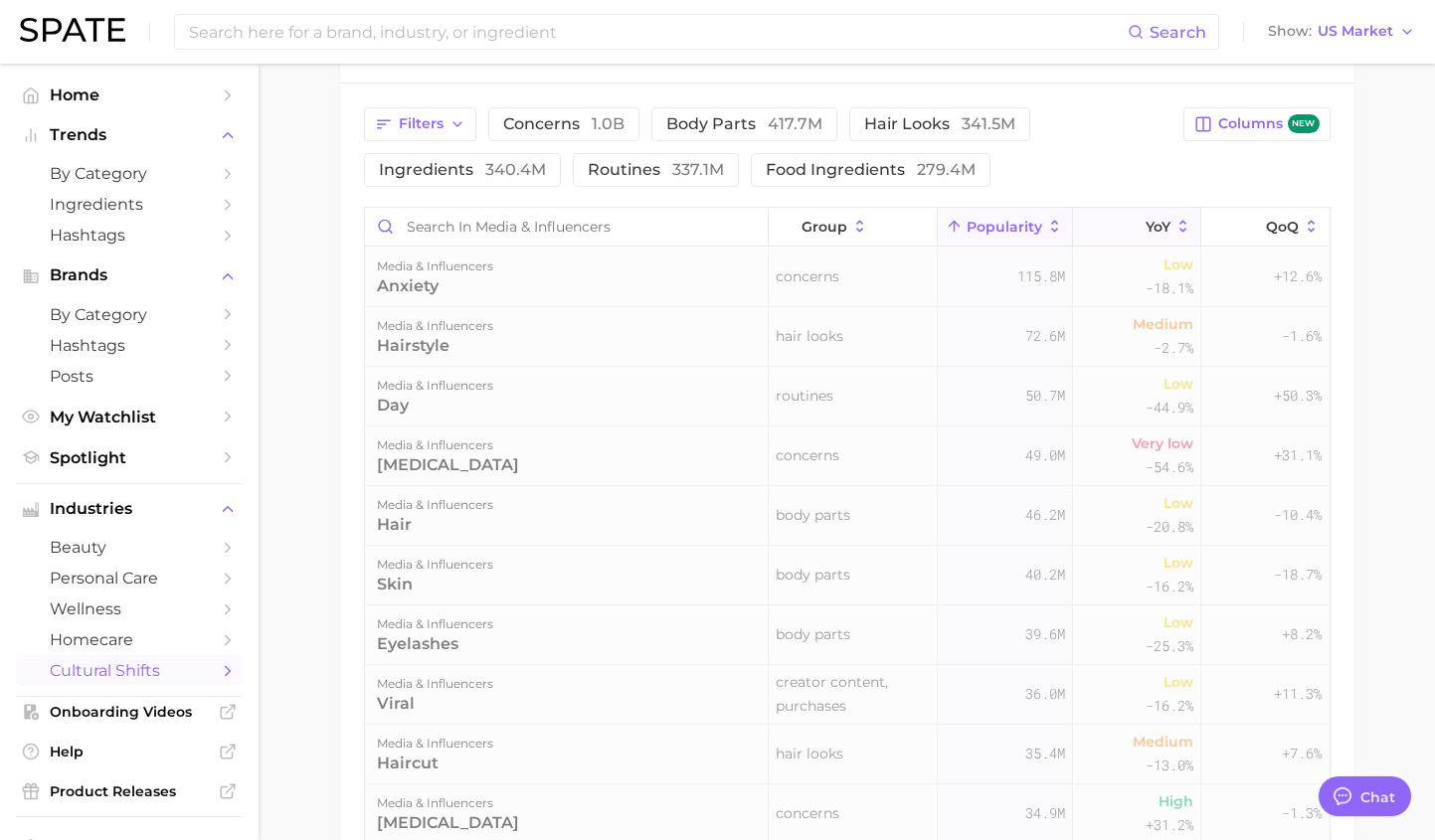 click on "YoY" at bounding box center (1158, 227) 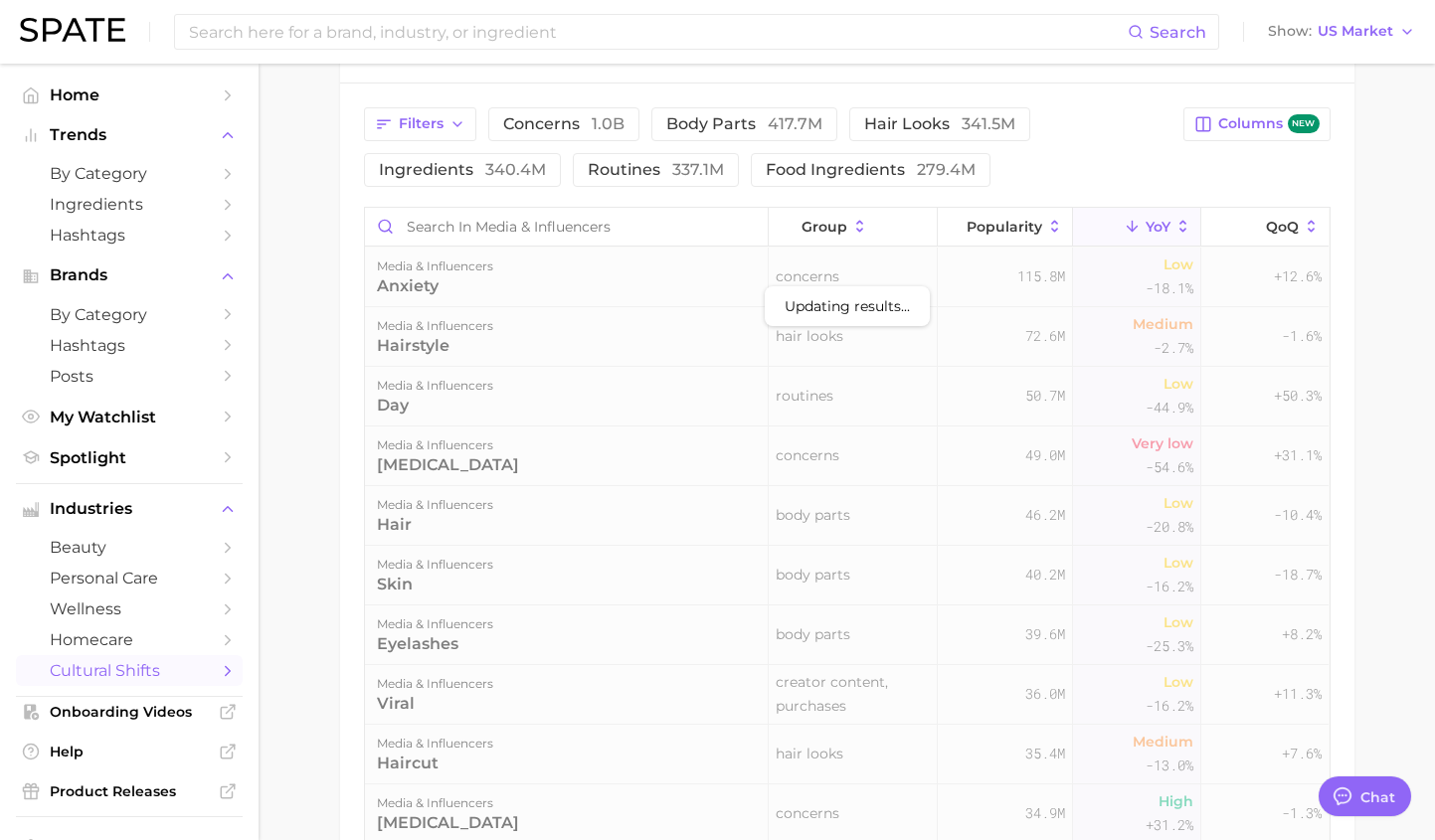 click 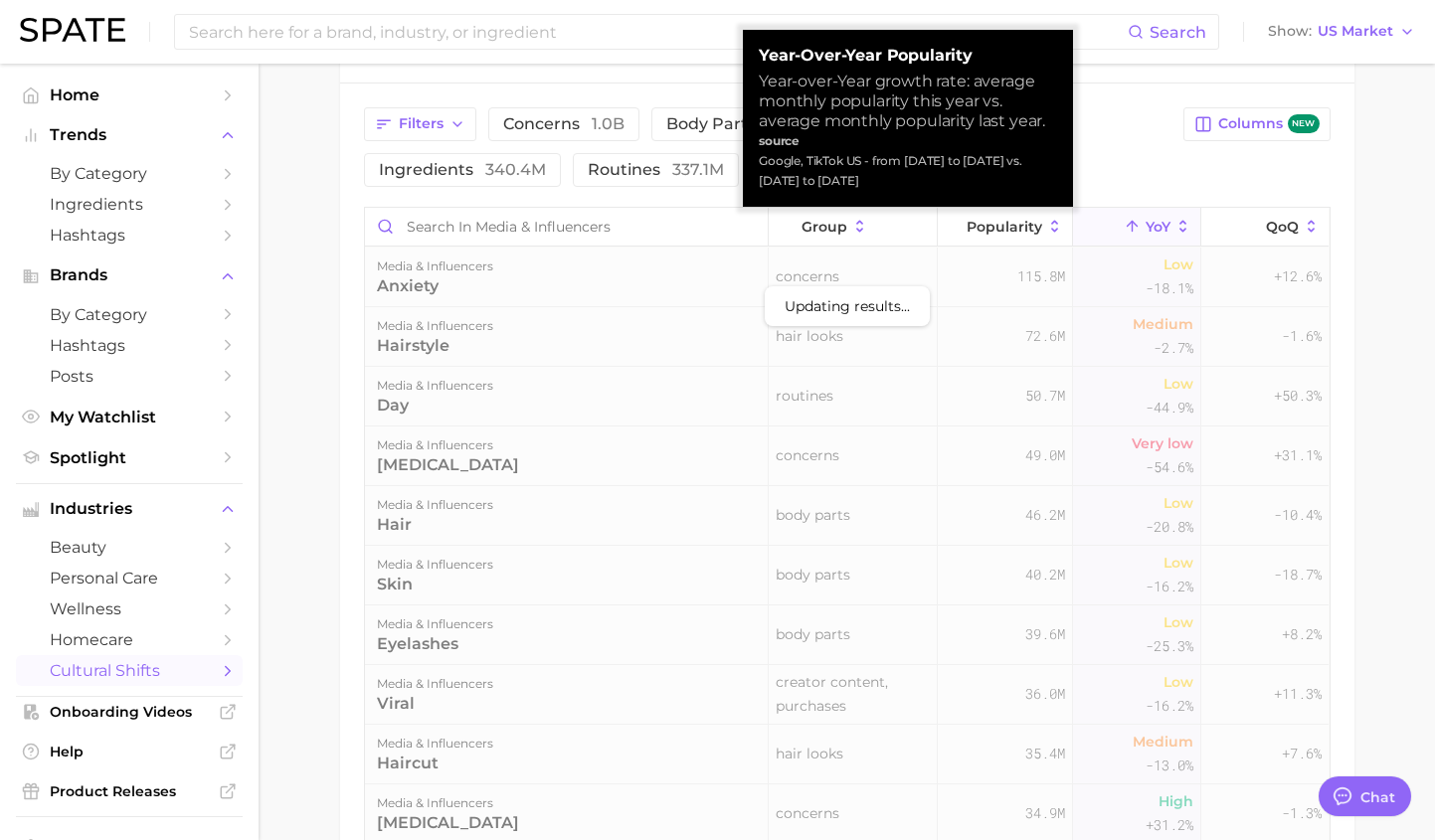 click 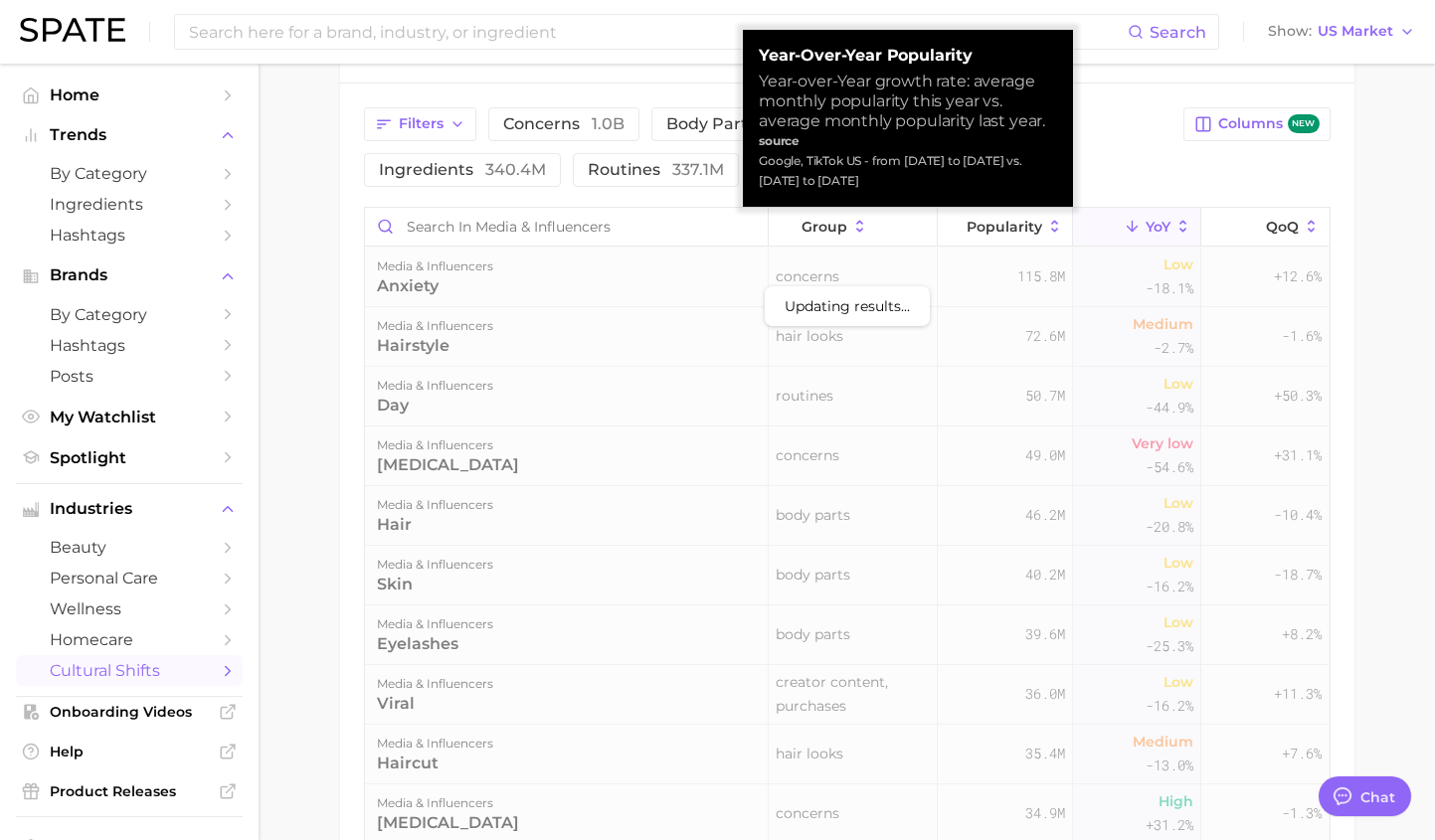 click 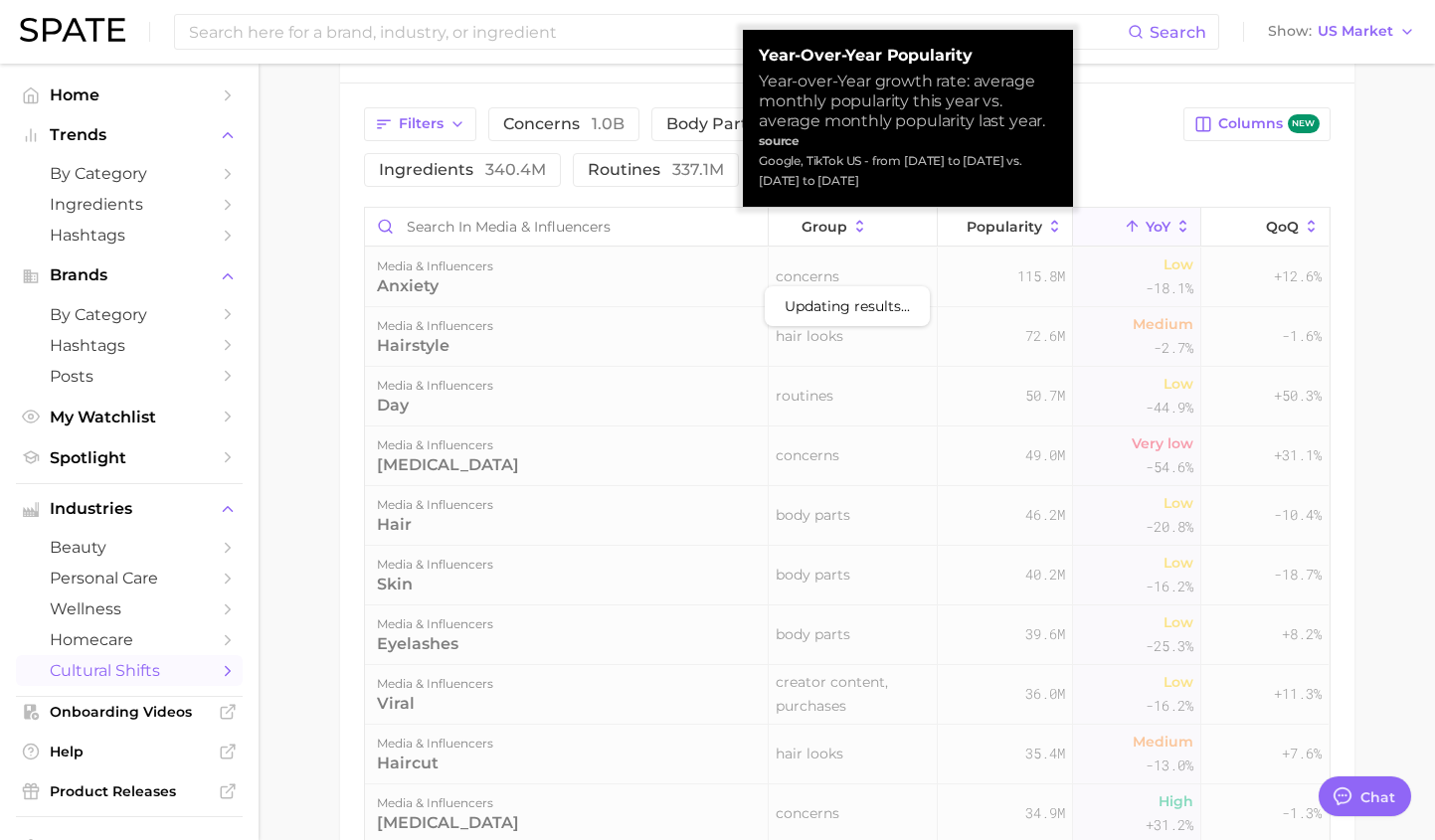click on "Filters concerns   1.0b body parts   417.7m hair looks   341.5m ingredients   340.4m routines   337.1m food ingredients   279.4m Columns new" at bounding box center [847, 147] 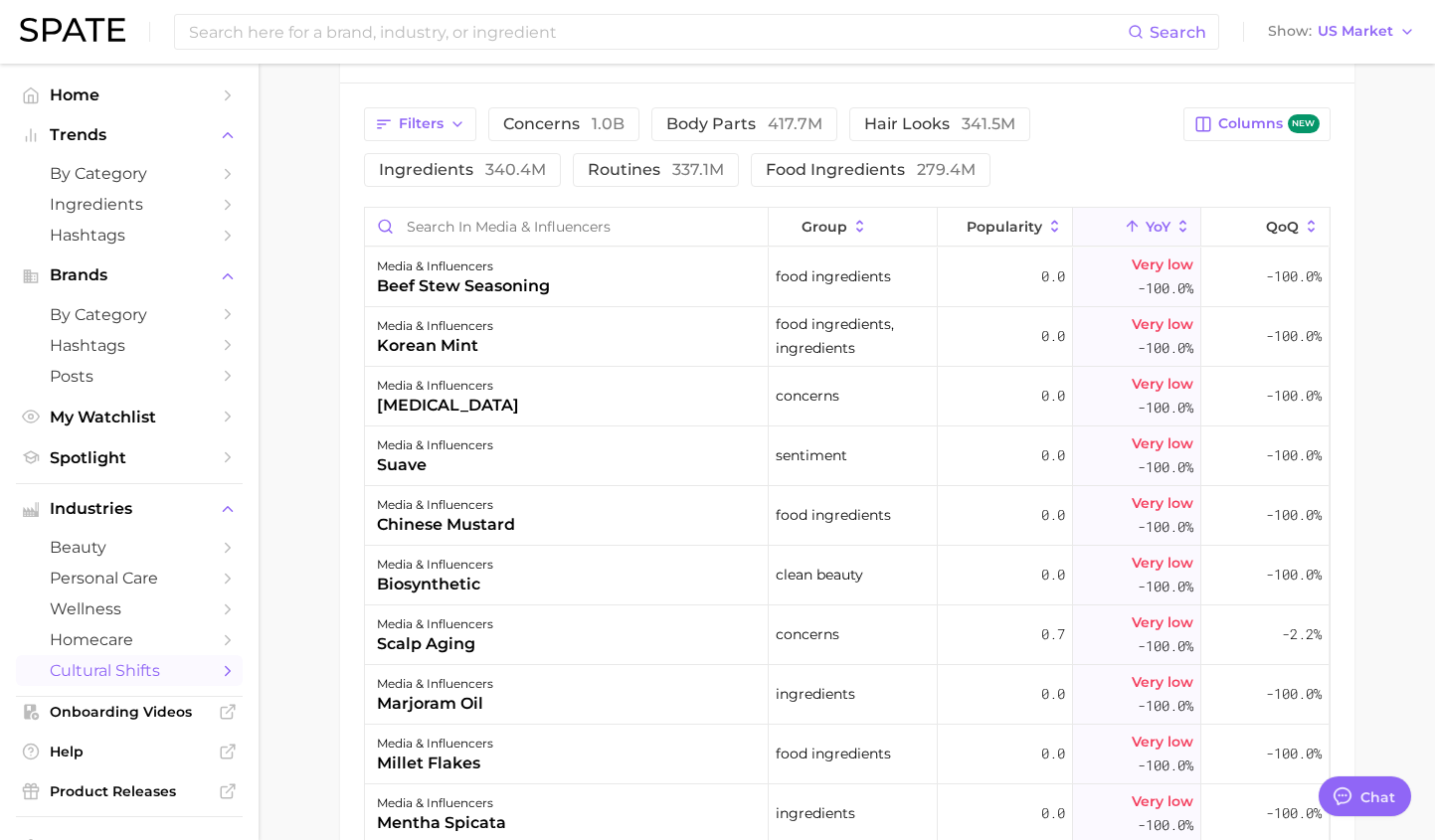click 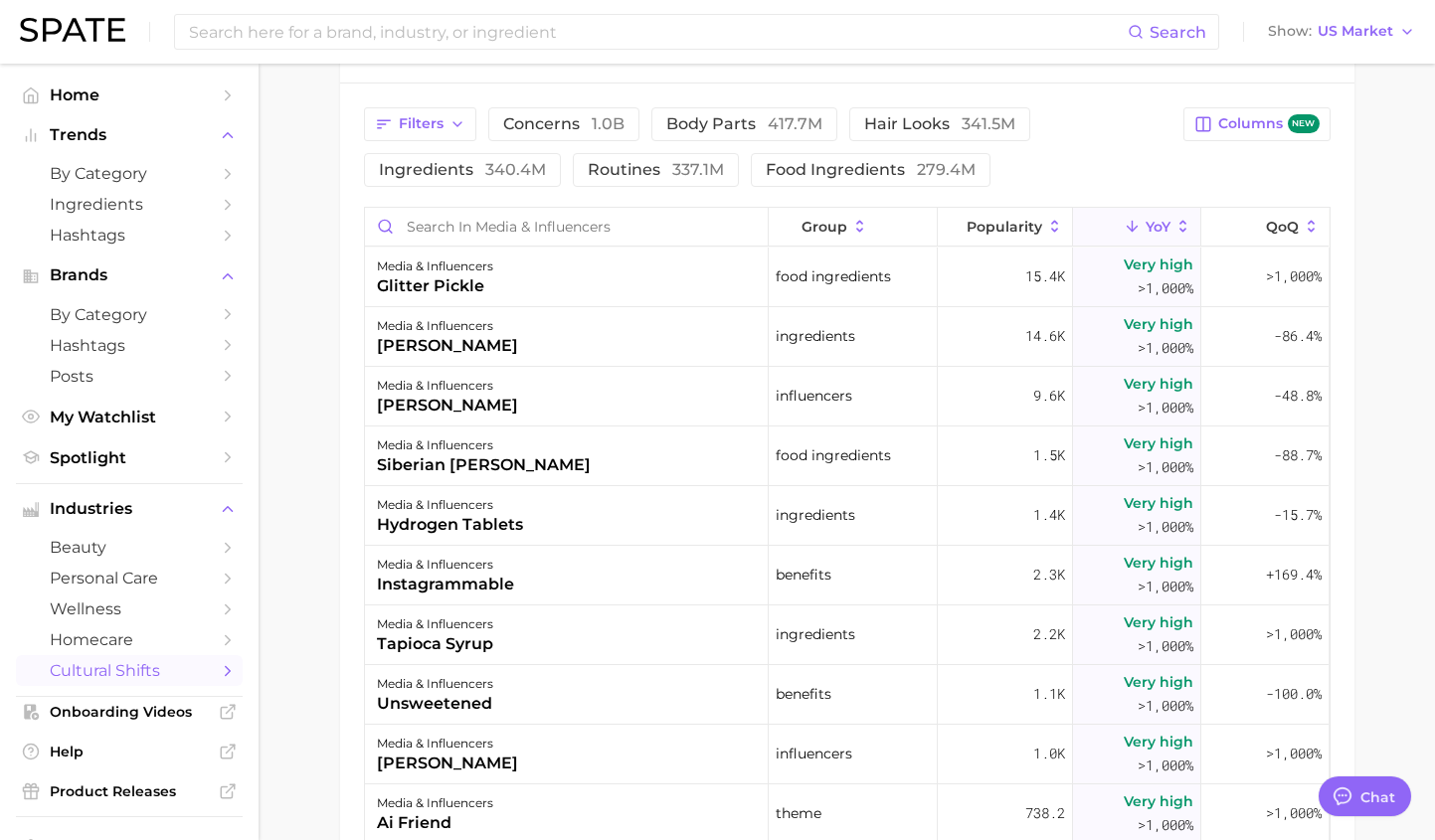 click on "Filters concerns   1.0b body parts   417.7m hair looks   341.5m ingredients   340.4m routines   337.1m food ingredients   279.4m" at bounding box center (768, 147) 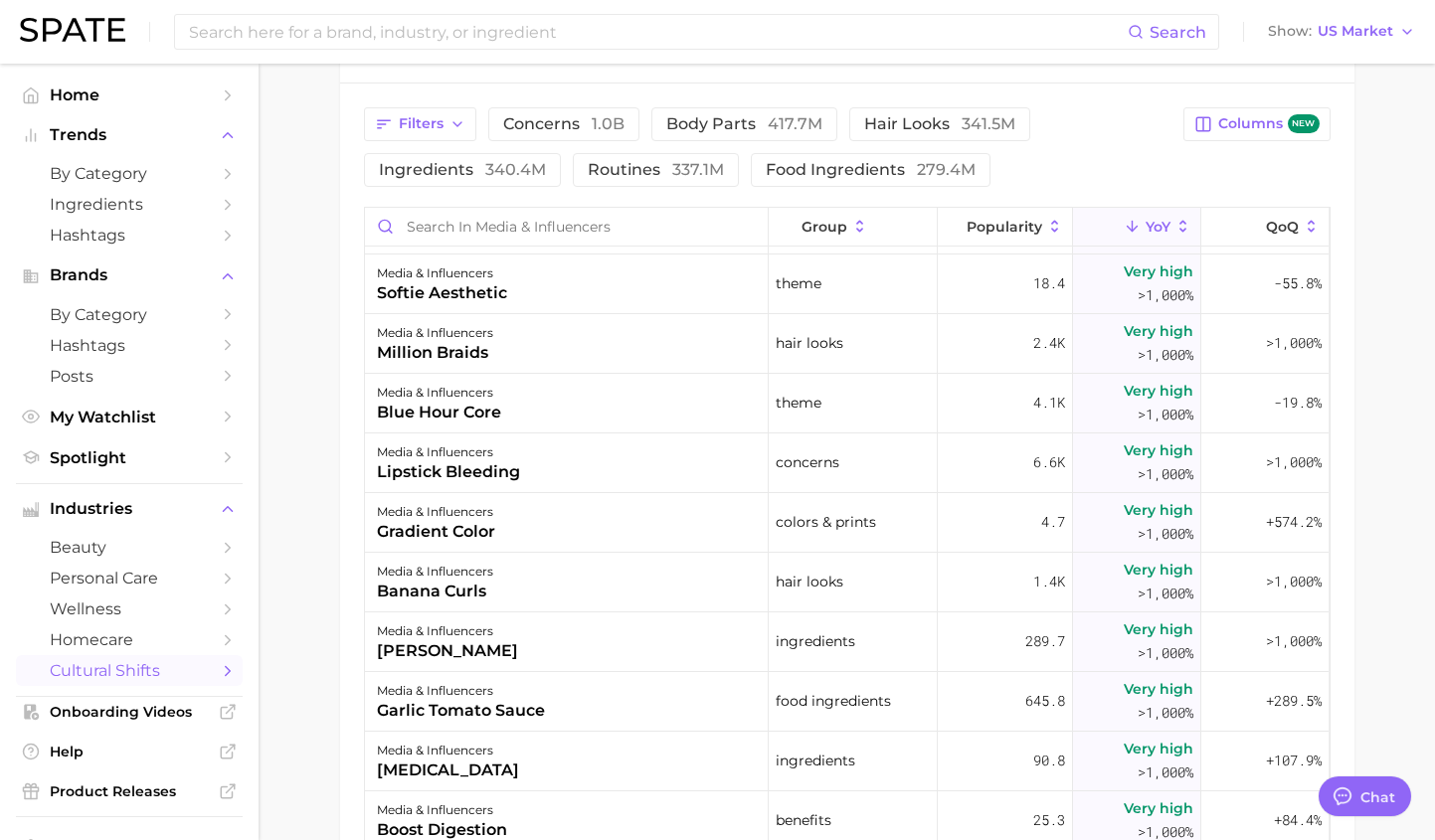 scroll, scrollTop: 6322, scrollLeft: 0, axis: vertical 